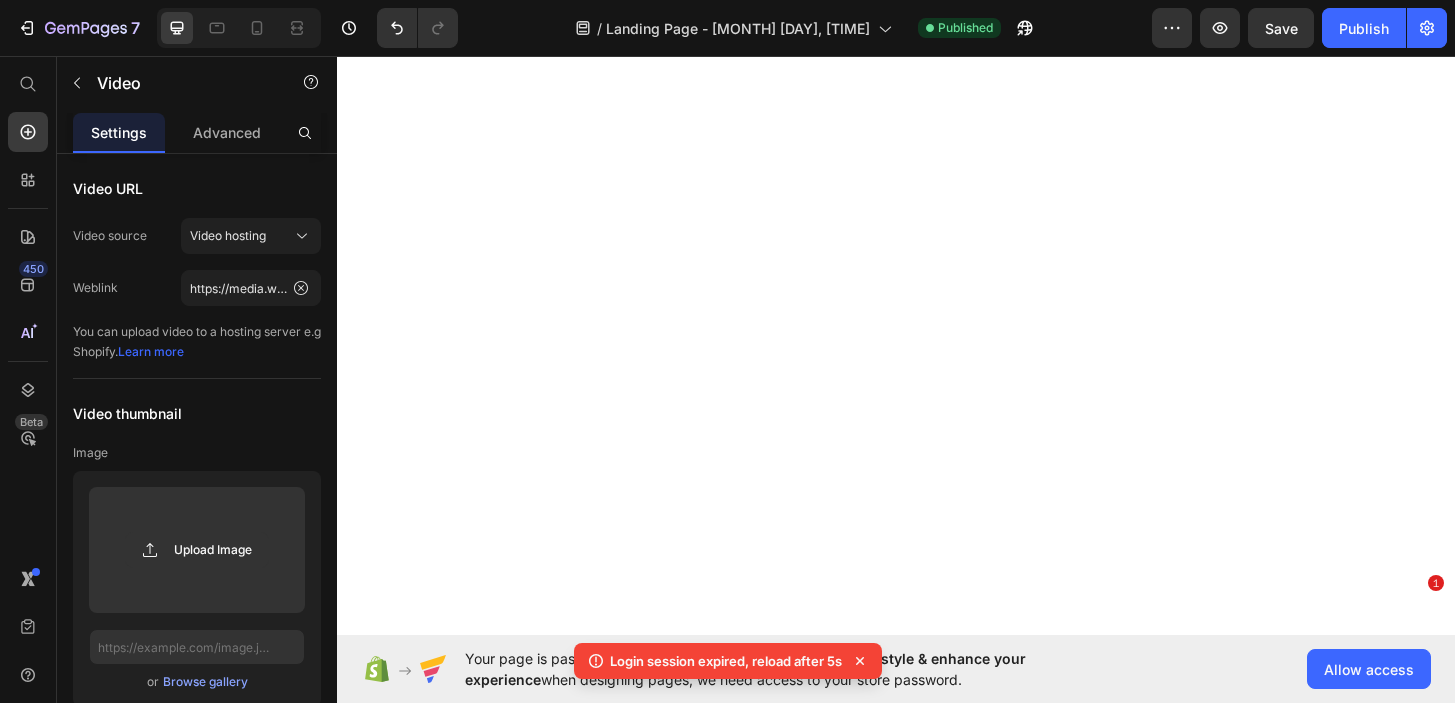 scroll, scrollTop: 0, scrollLeft: 0, axis: both 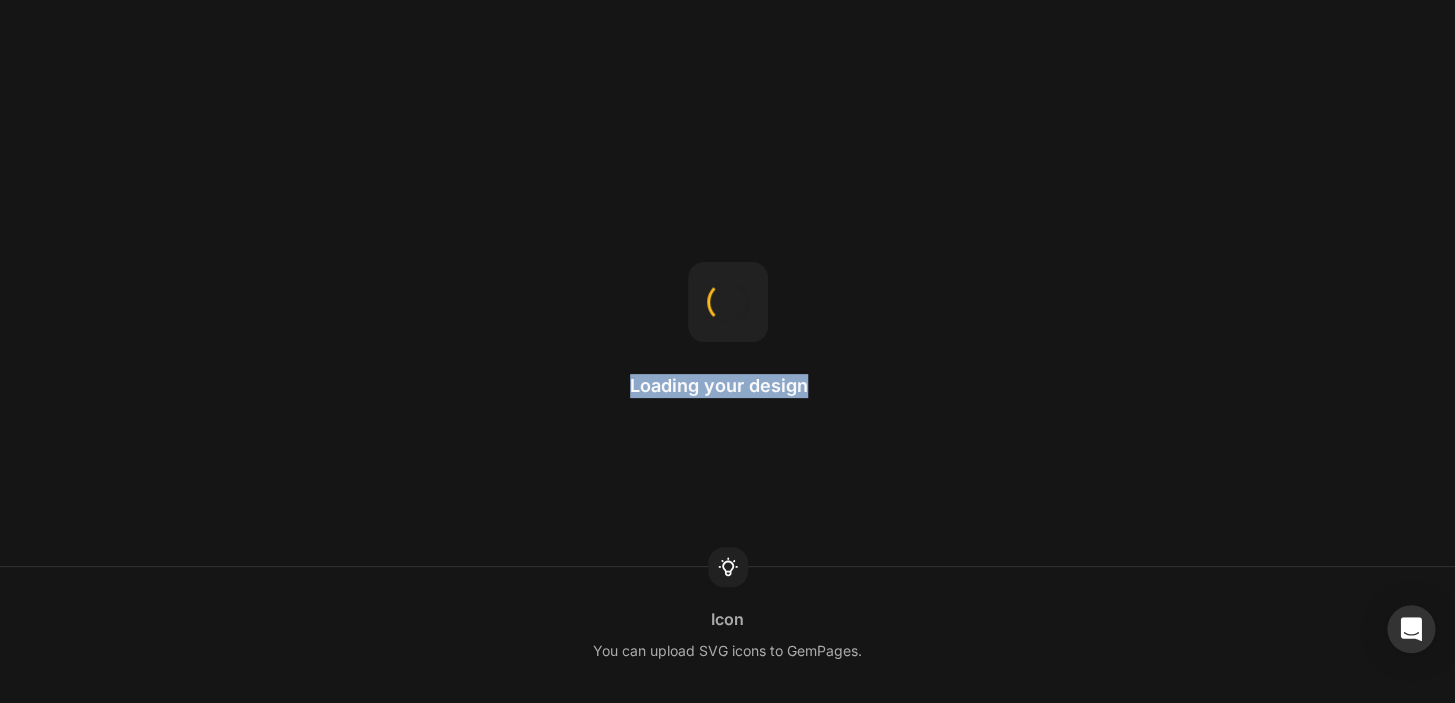 drag, startPoint x: 831, startPoint y: 376, endPoint x: 859, endPoint y: 375, distance: 28.01785 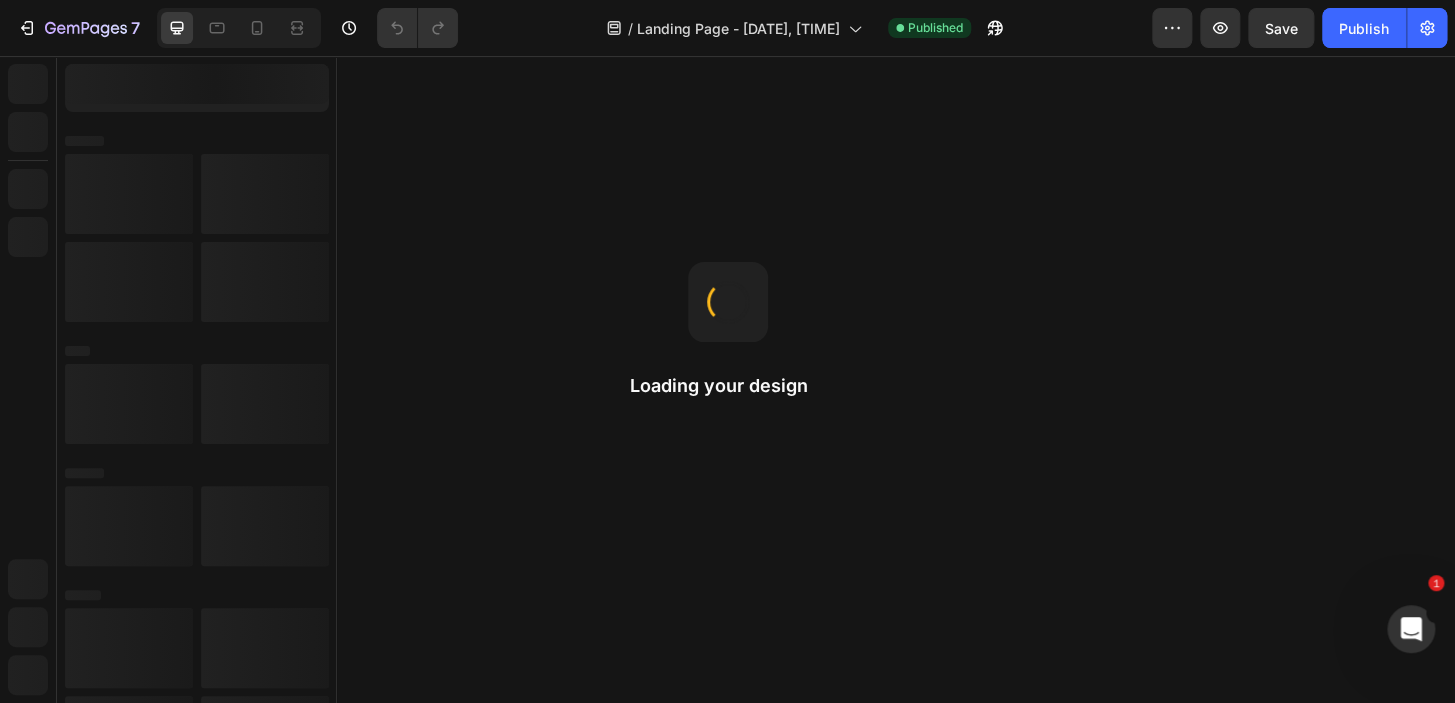 scroll, scrollTop: 0, scrollLeft: 0, axis: both 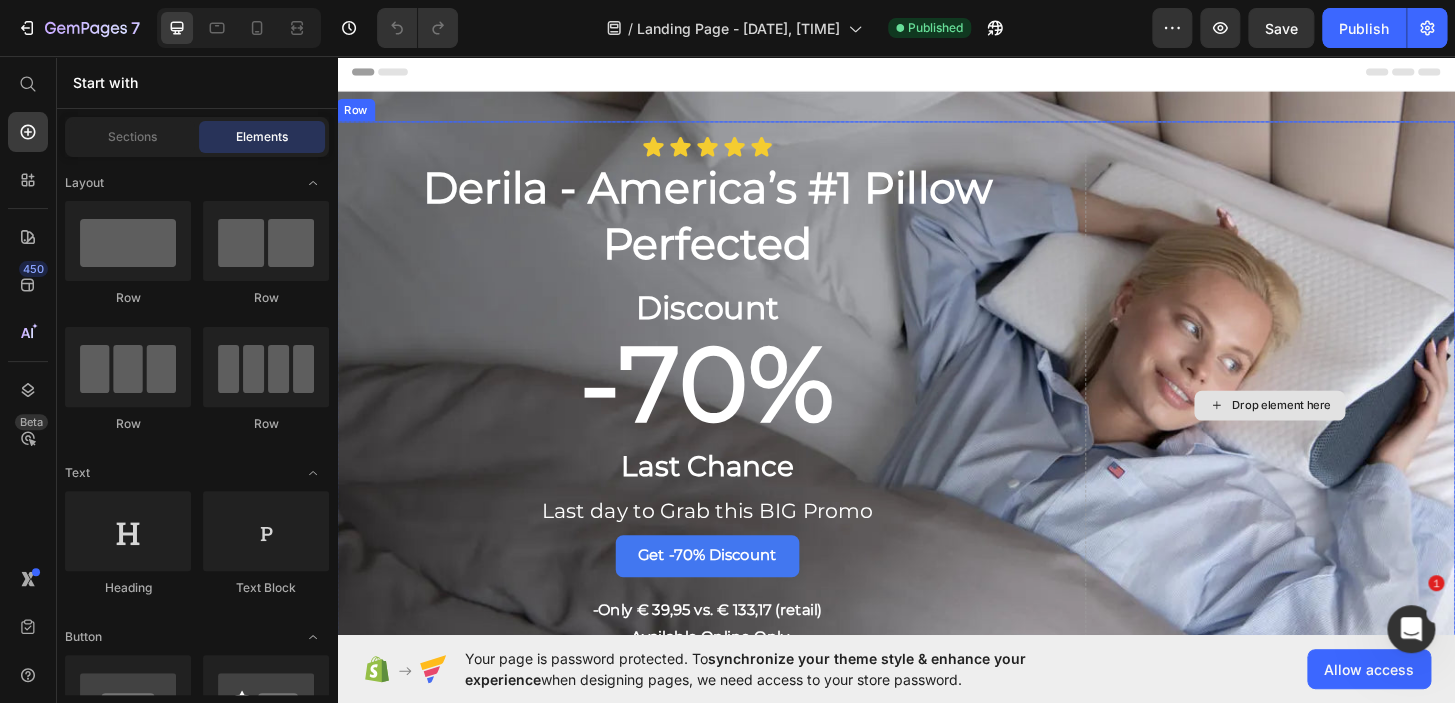 click on "Drop element here" at bounding box center [1338, 431] 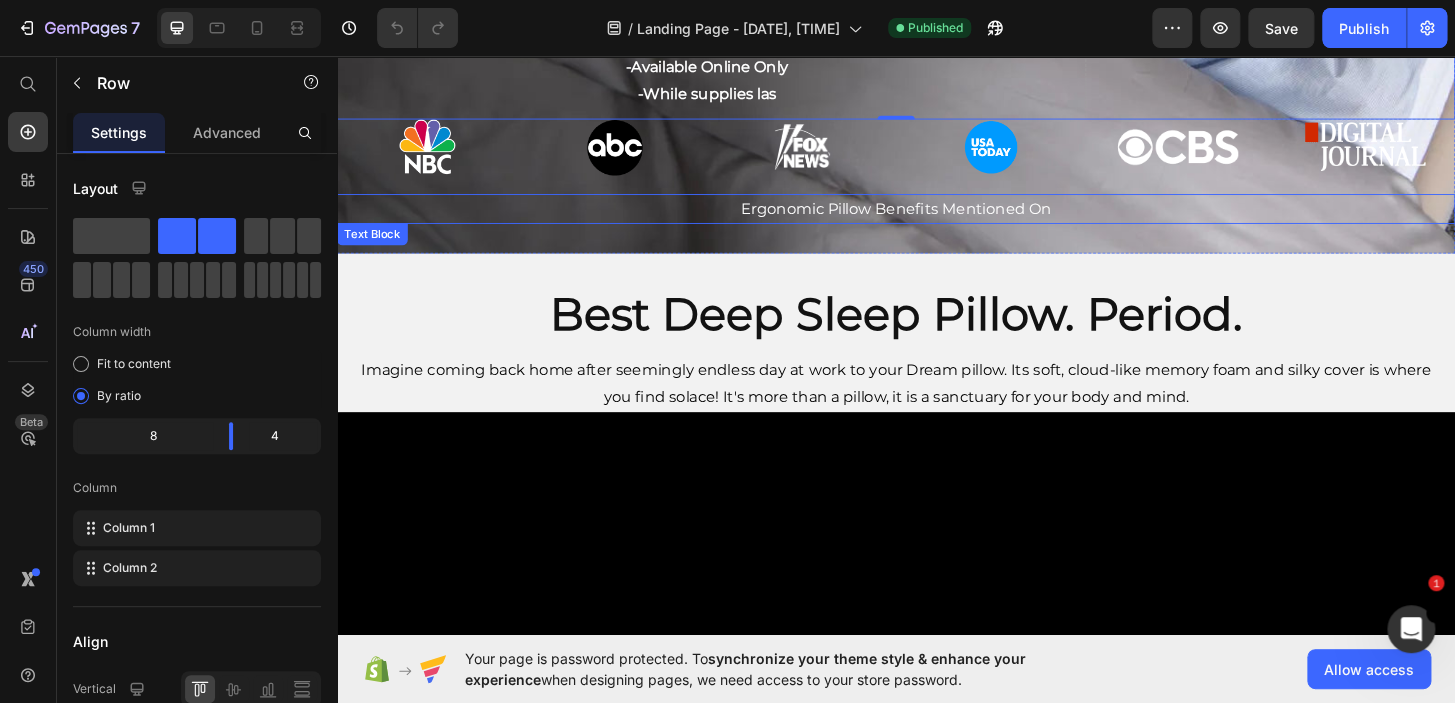 scroll, scrollTop: 611, scrollLeft: 0, axis: vertical 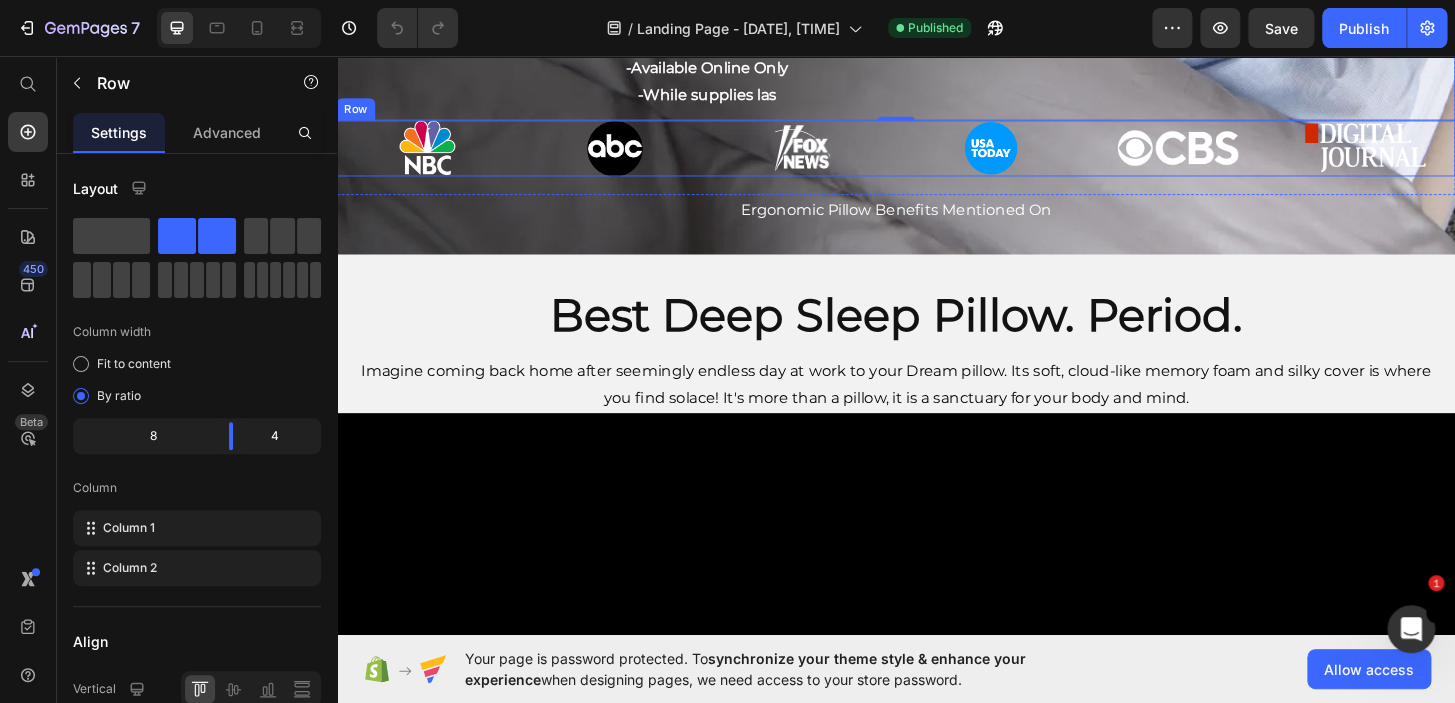 click on "Image" at bounding box center (1238, 155) 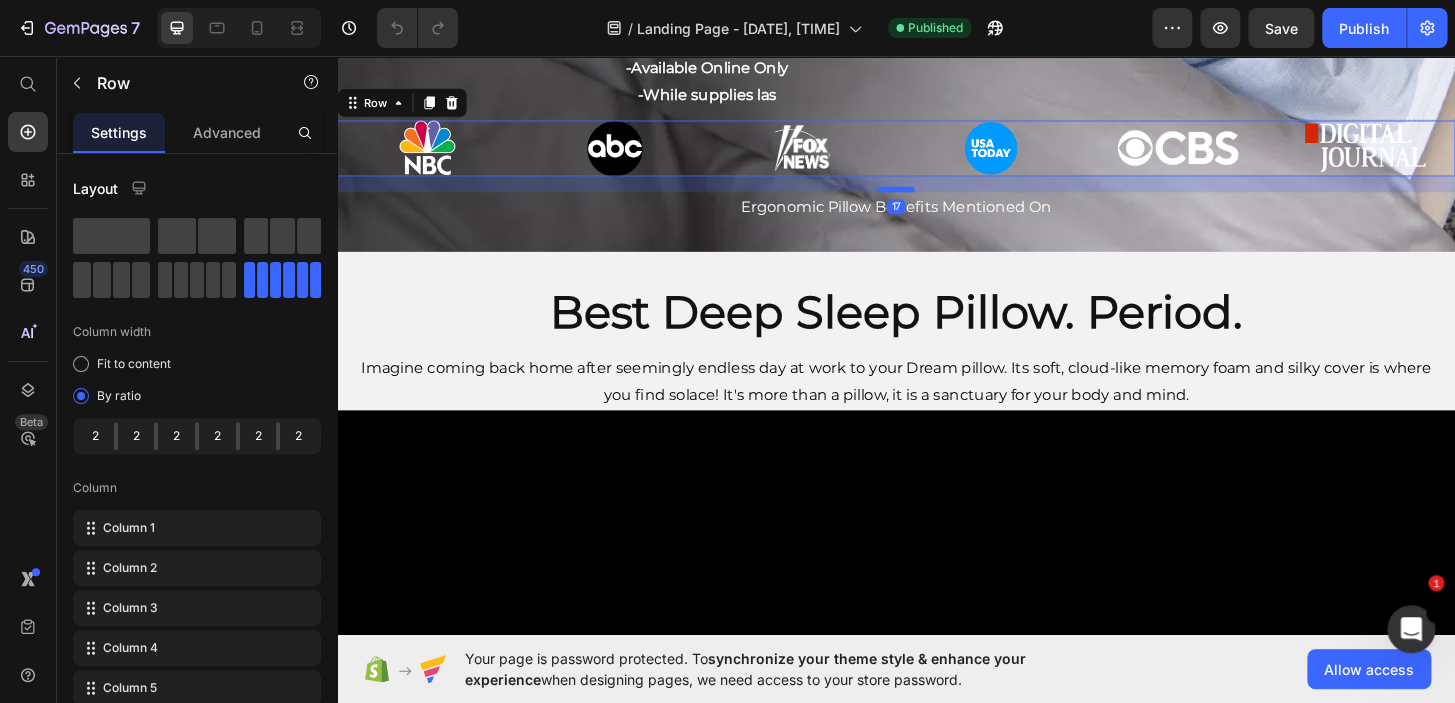 click at bounding box center (937, 199) 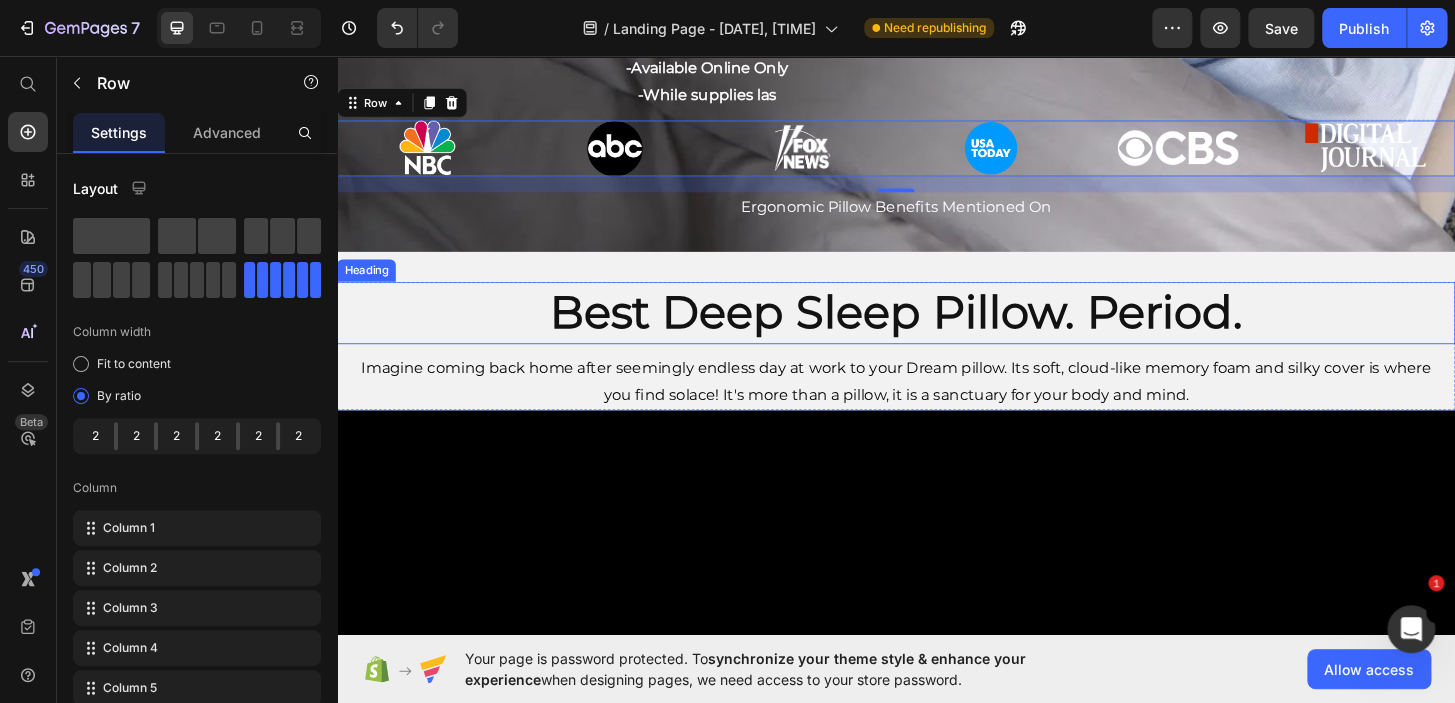 click on "Best Deep Sleep Pillow. Period." at bounding box center (937, 331) 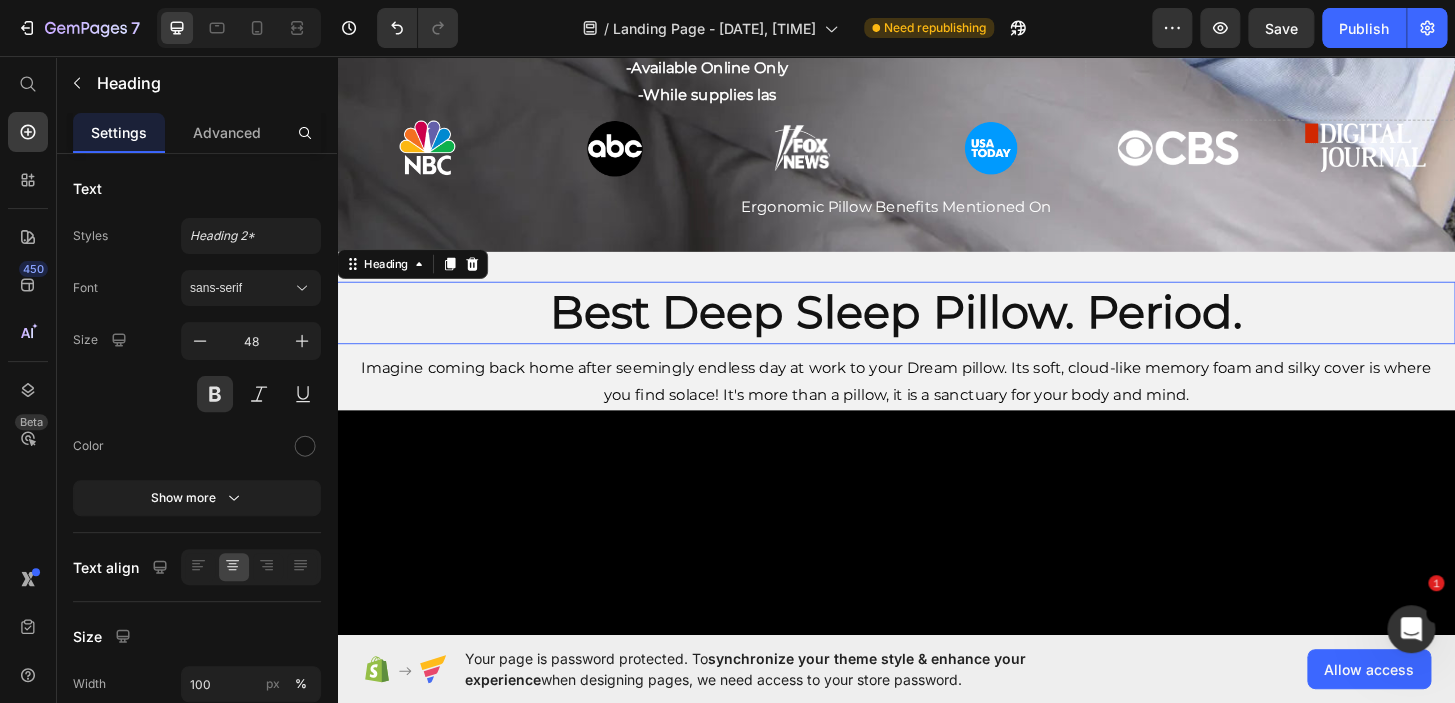 click on "Best Deep Sleep Pillow. Period." at bounding box center (937, 331) 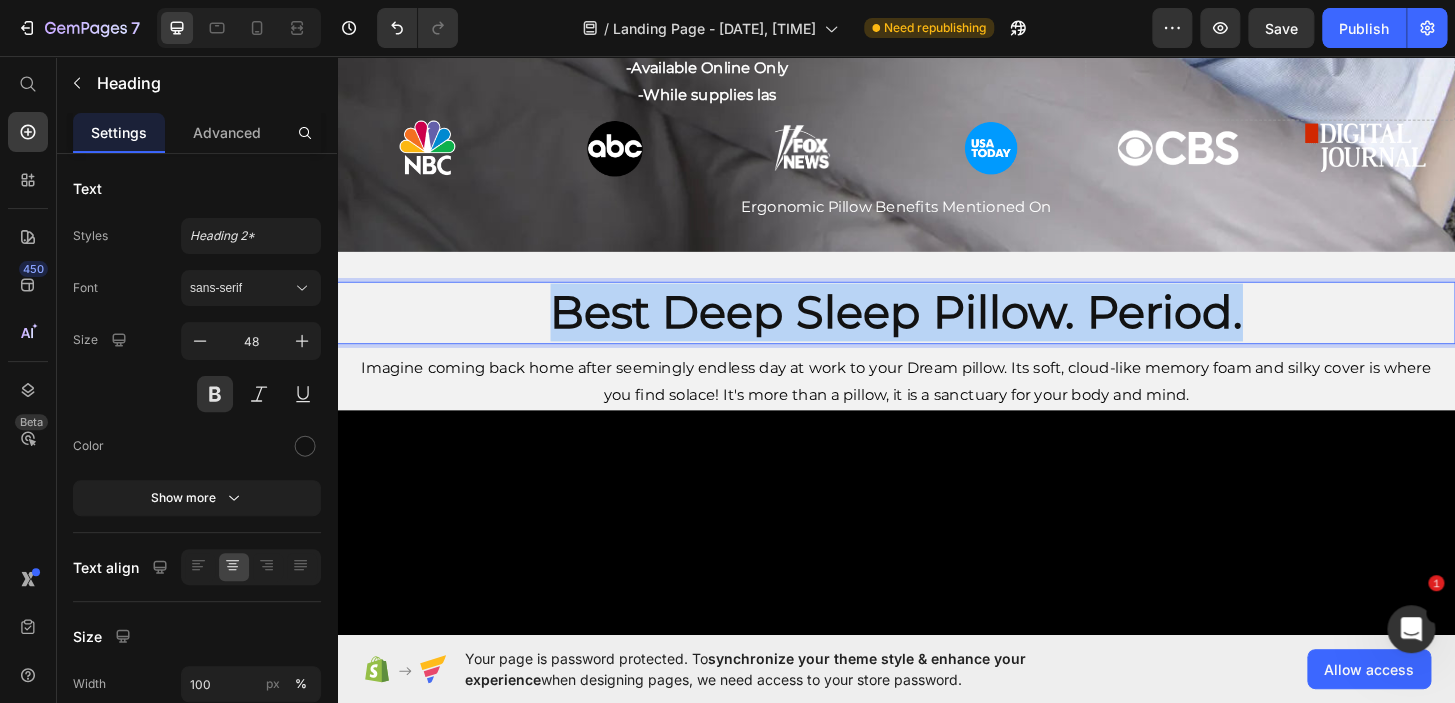click on "Best Deep Sleep Pillow. Period." at bounding box center (937, 331) 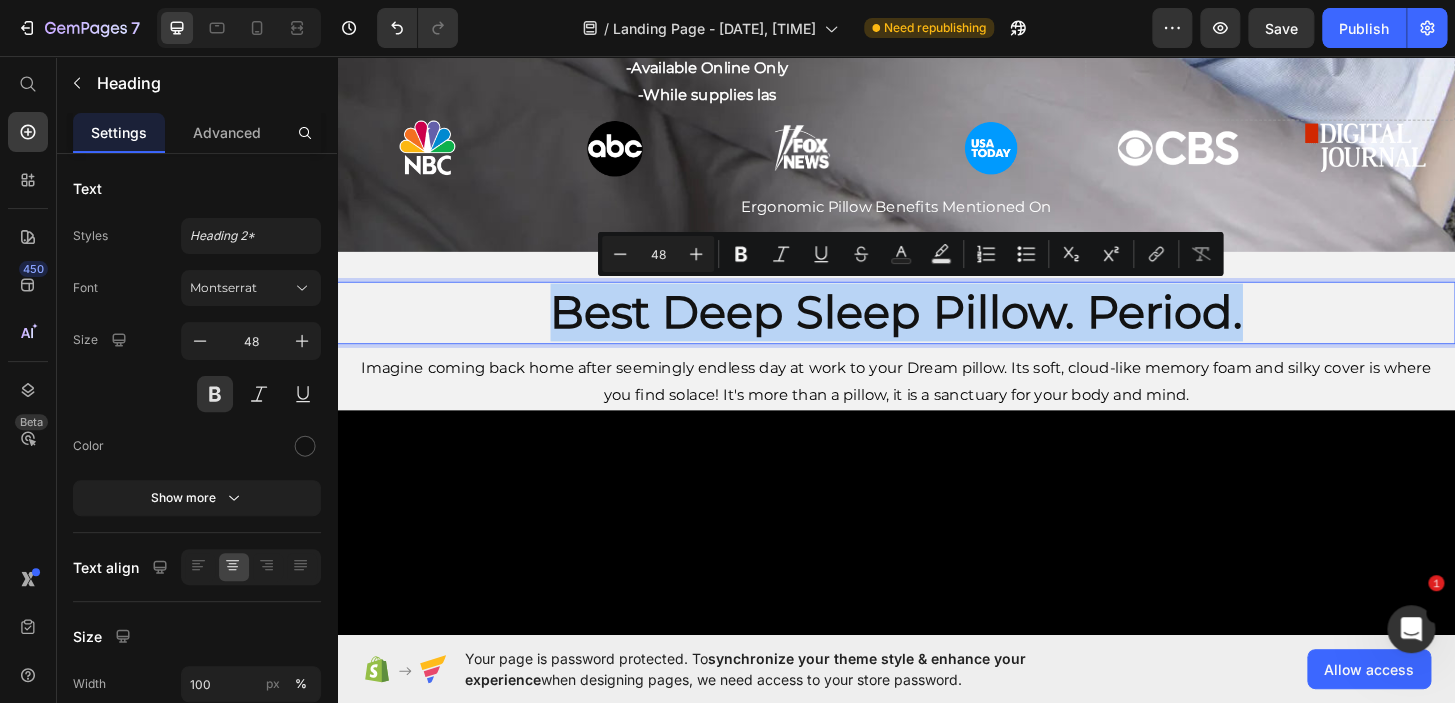 click on "Best Deep Sleep Pillow. Period." at bounding box center (937, 331) 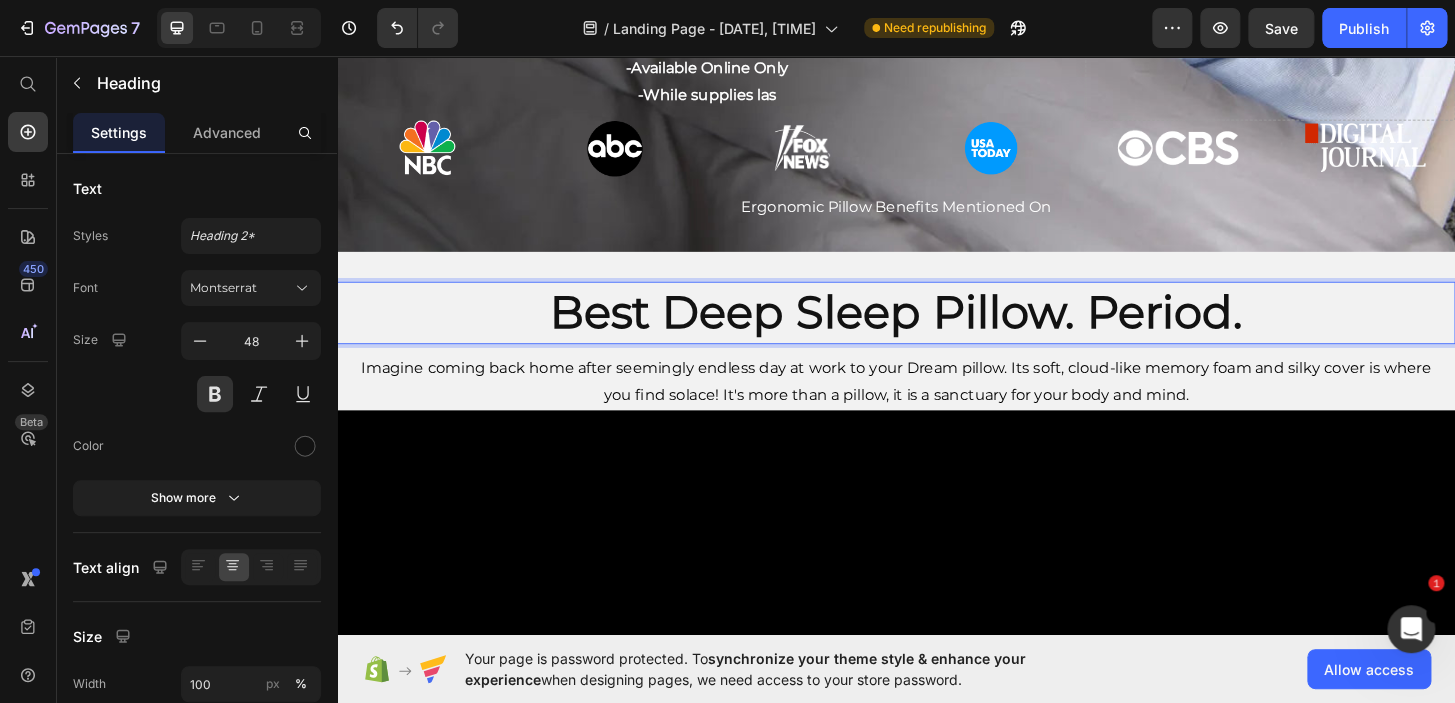 drag, startPoint x: 788, startPoint y: 333, endPoint x: 763, endPoint y: 342, distance: 26.57066 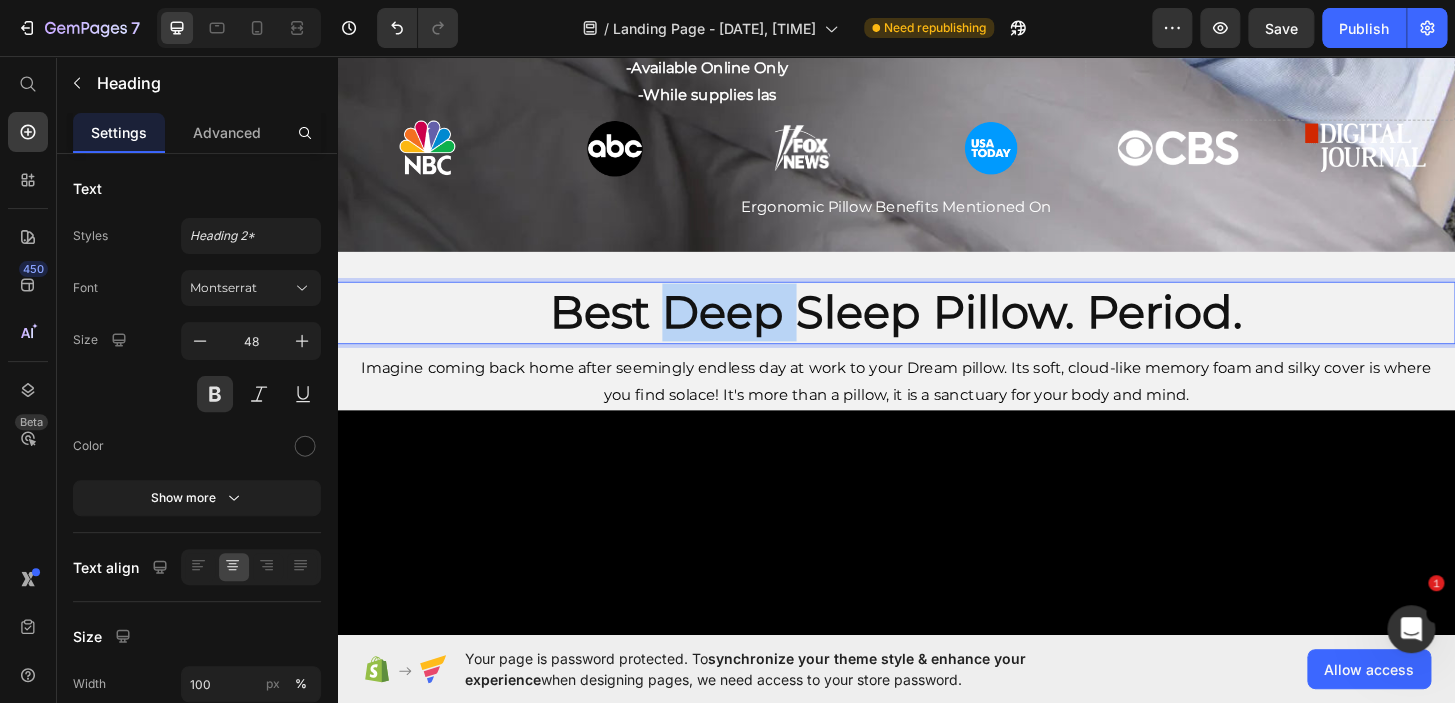 click on "Best Deep Sleep Pillow. Period." at bounding box center [937, 331] 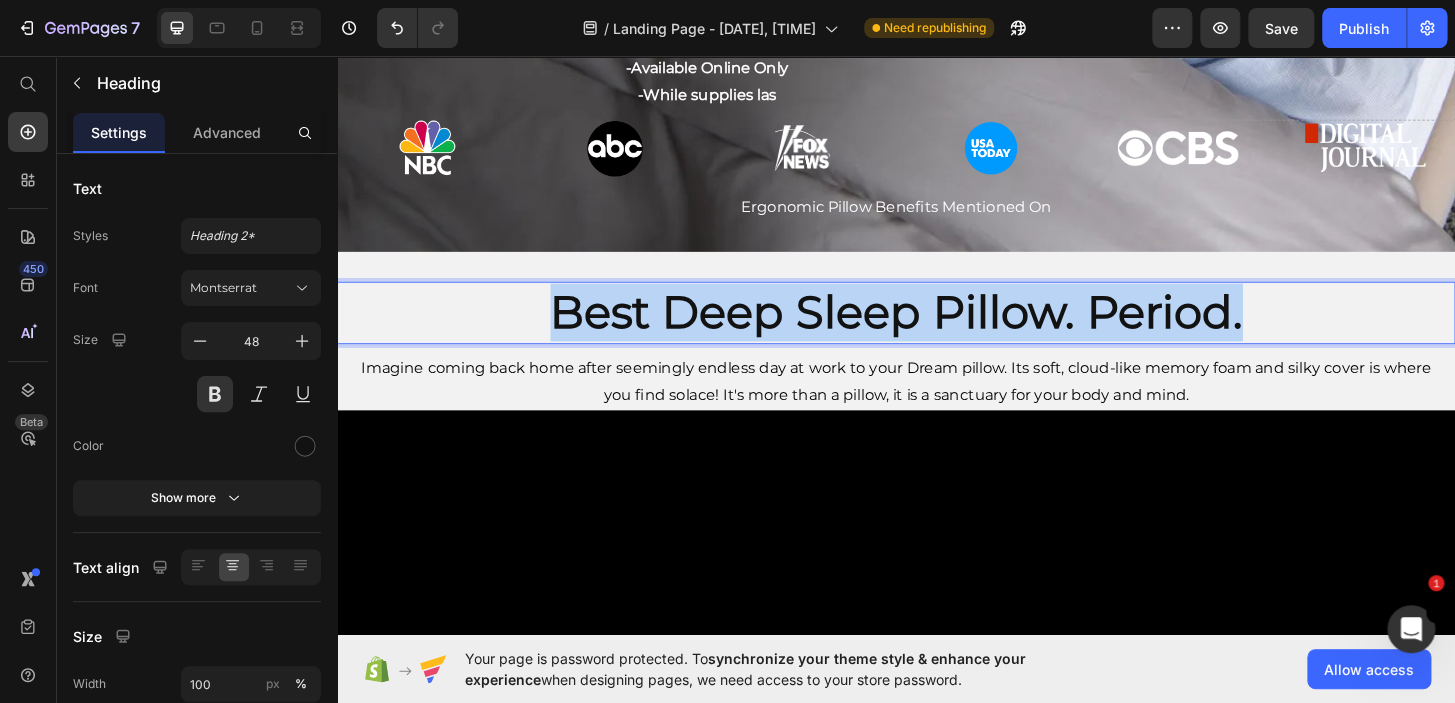 click on "Best Deep Sleep Pillow. Period." at bounding box center (937, 331) 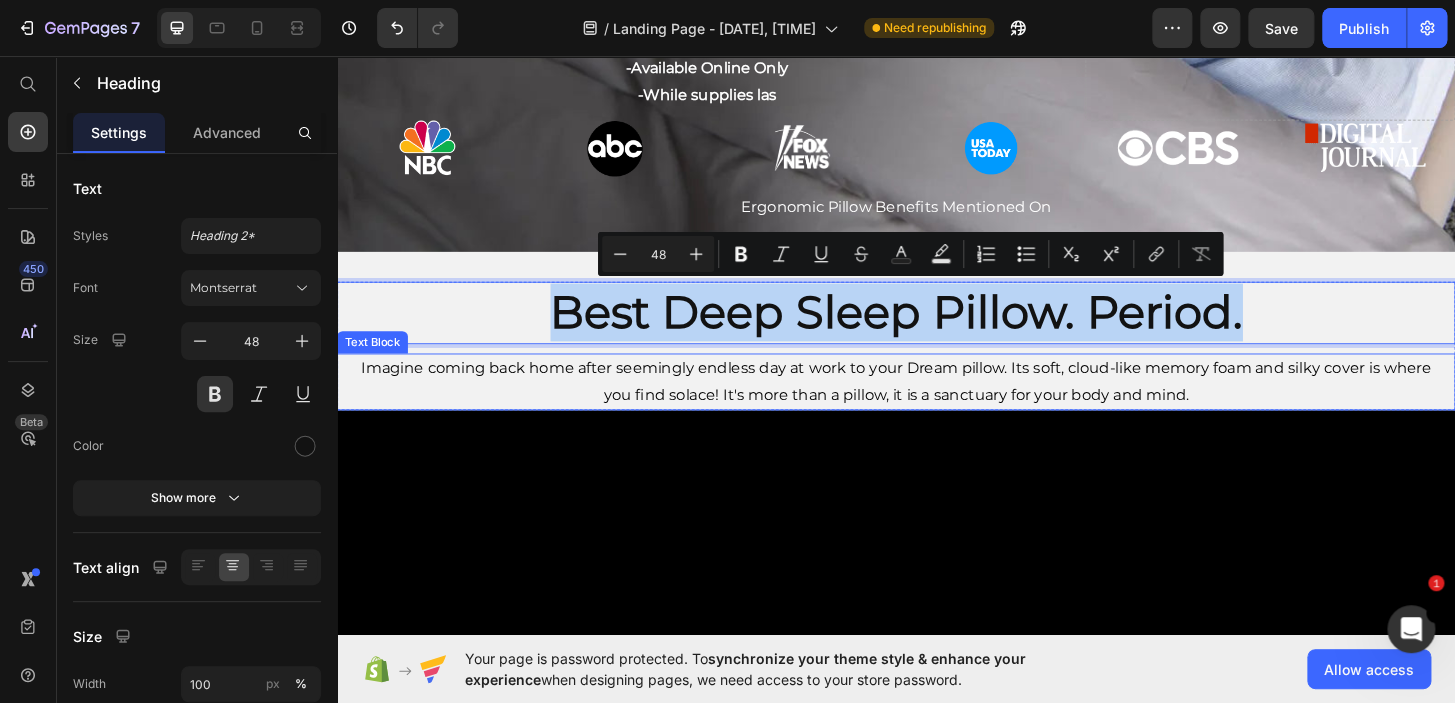 click on "Imagine coming back home after seemingly endless day at work to your Dream pillow. Its soft, cloud-like memory foam and silky cover is where you find solace! It's more than a pillow, it is a sanctuary for your body and mind." at bounding box center [937, 406] 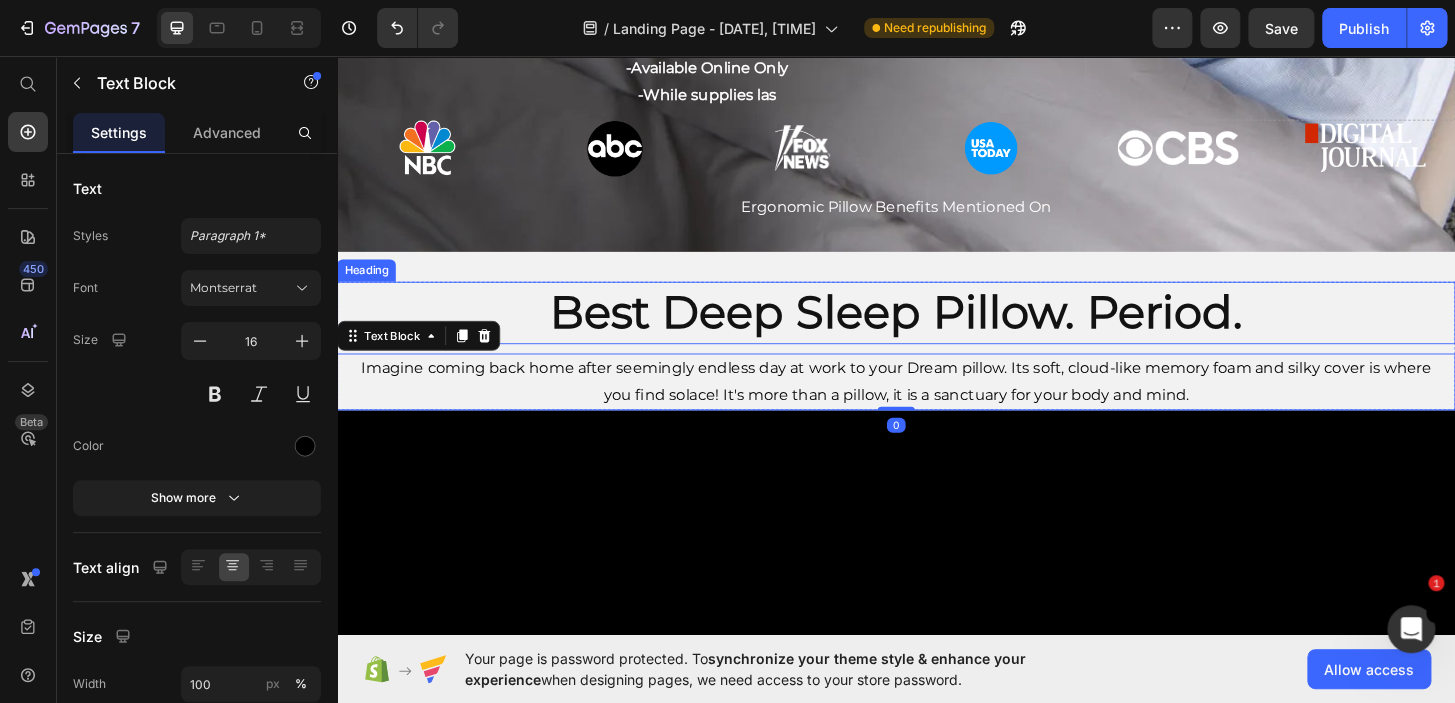 click on "Best Deep Sleep Pillow. Period." at bounding box center [937, 331] 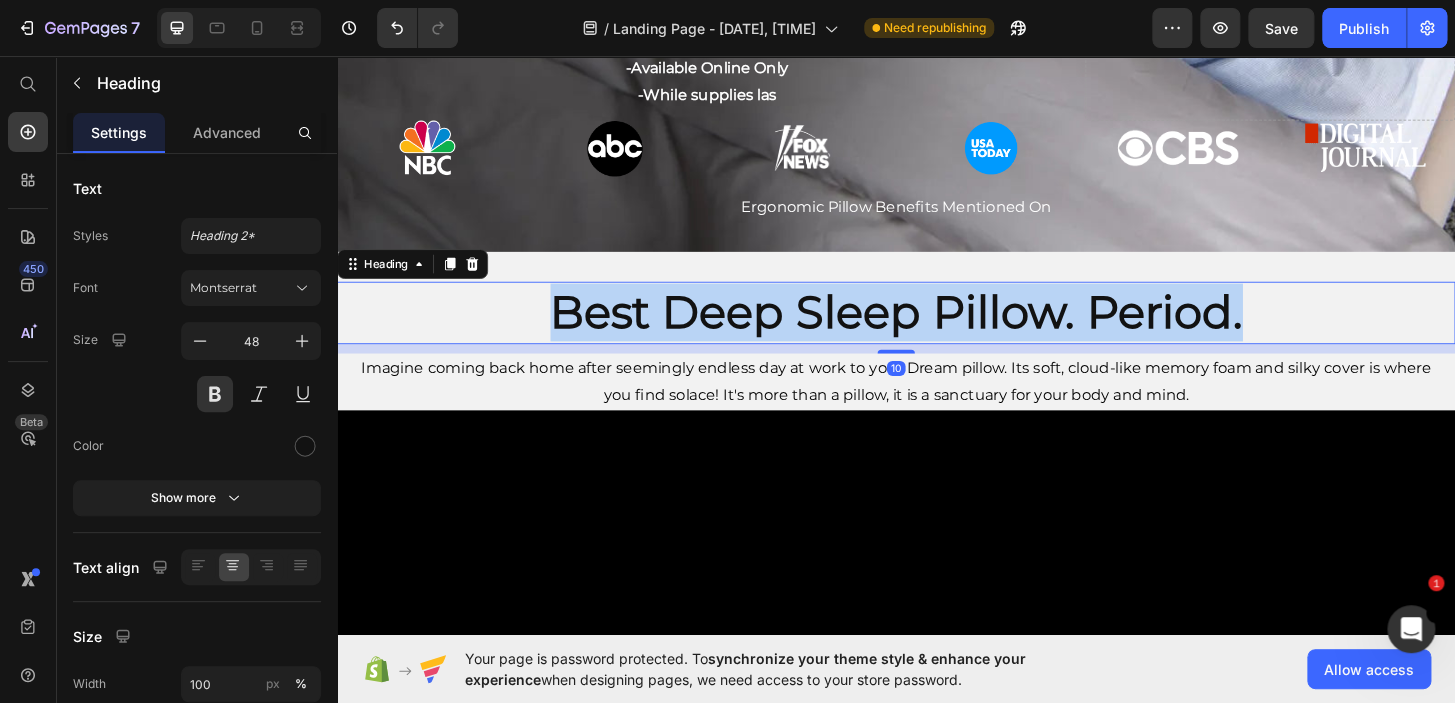 click on "Best Deep Sleep Pillow. Period." at bounding box center [937, 331] 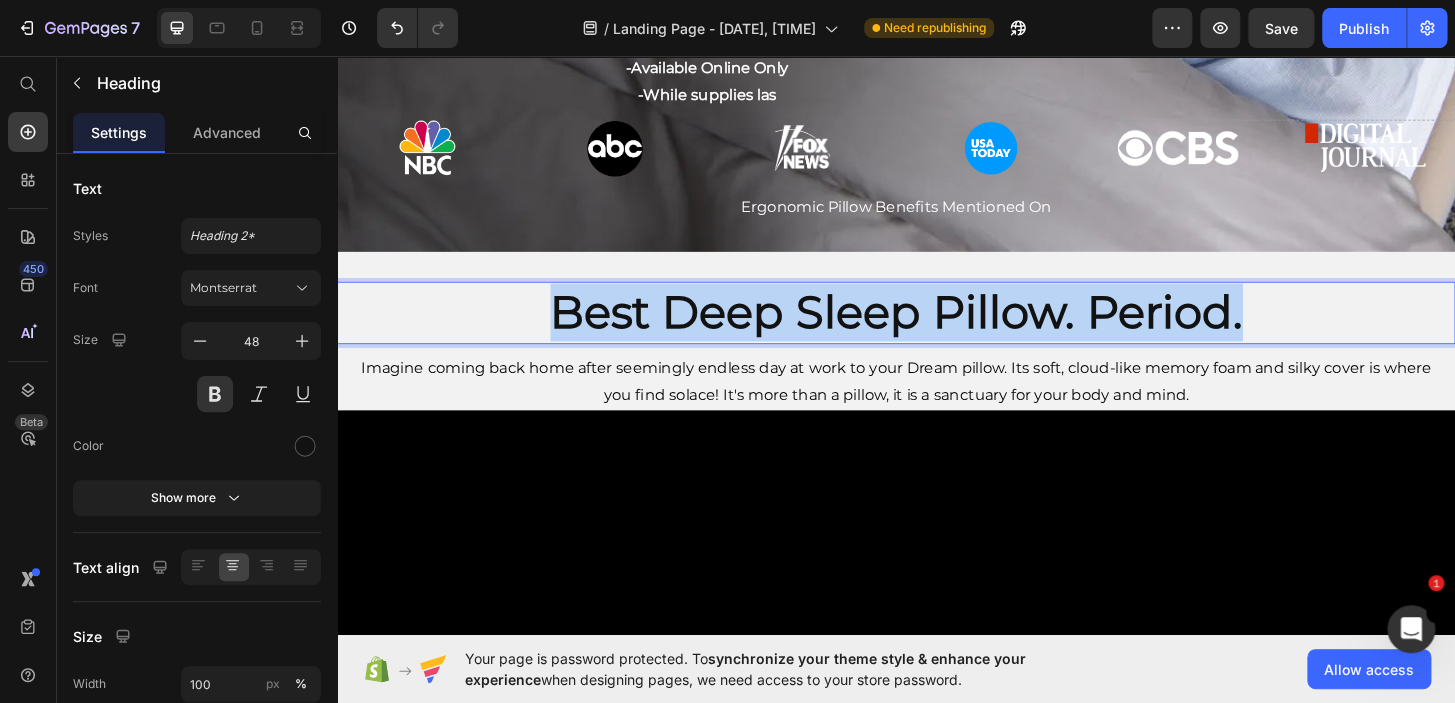 click on "Best Deep Sleep Pillow. Period." at bounding box center [937, 331] 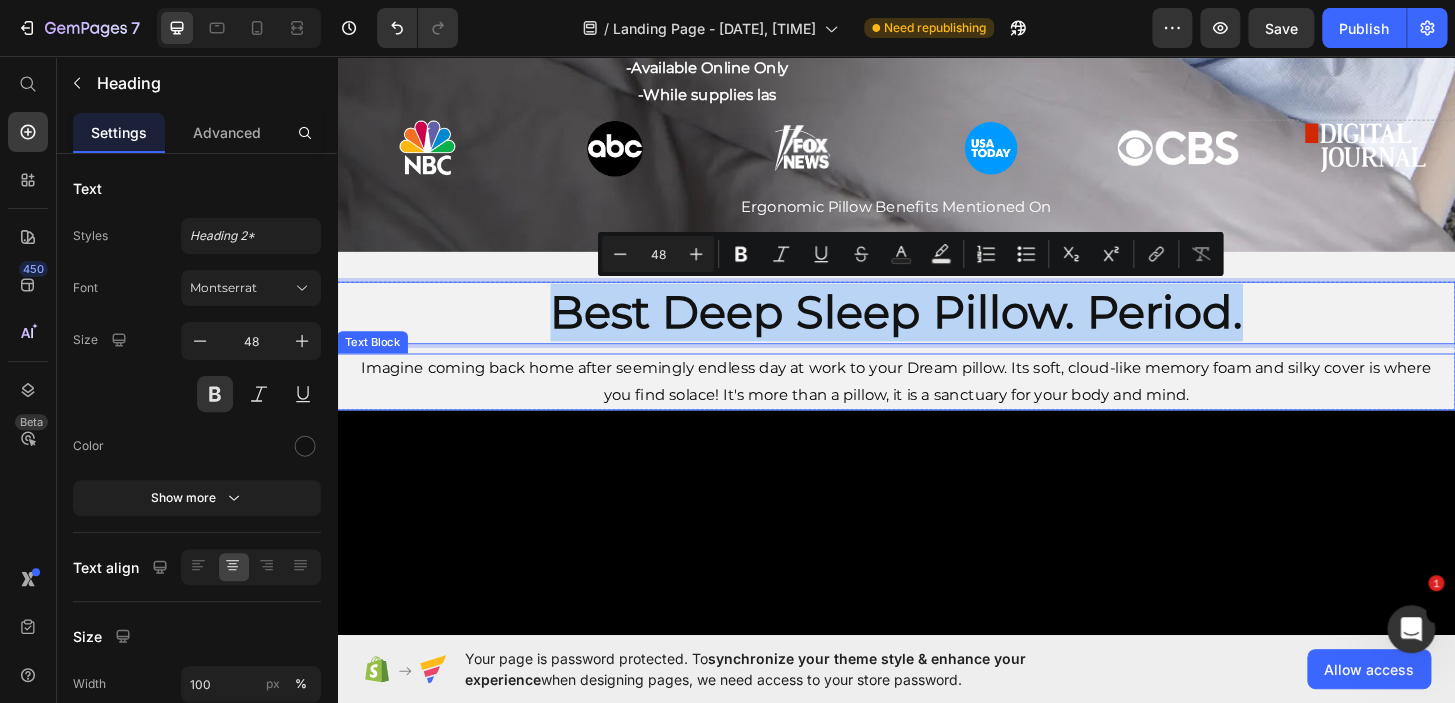click on "Imagine coming back home after seemingly endless day at work to your Dream pillow. Its soft, cloud-like memory foam and silky cover is where you find solace! It's more than a pillow, it is a sanctuary for your body and mind." at bounding box center [937, 406] 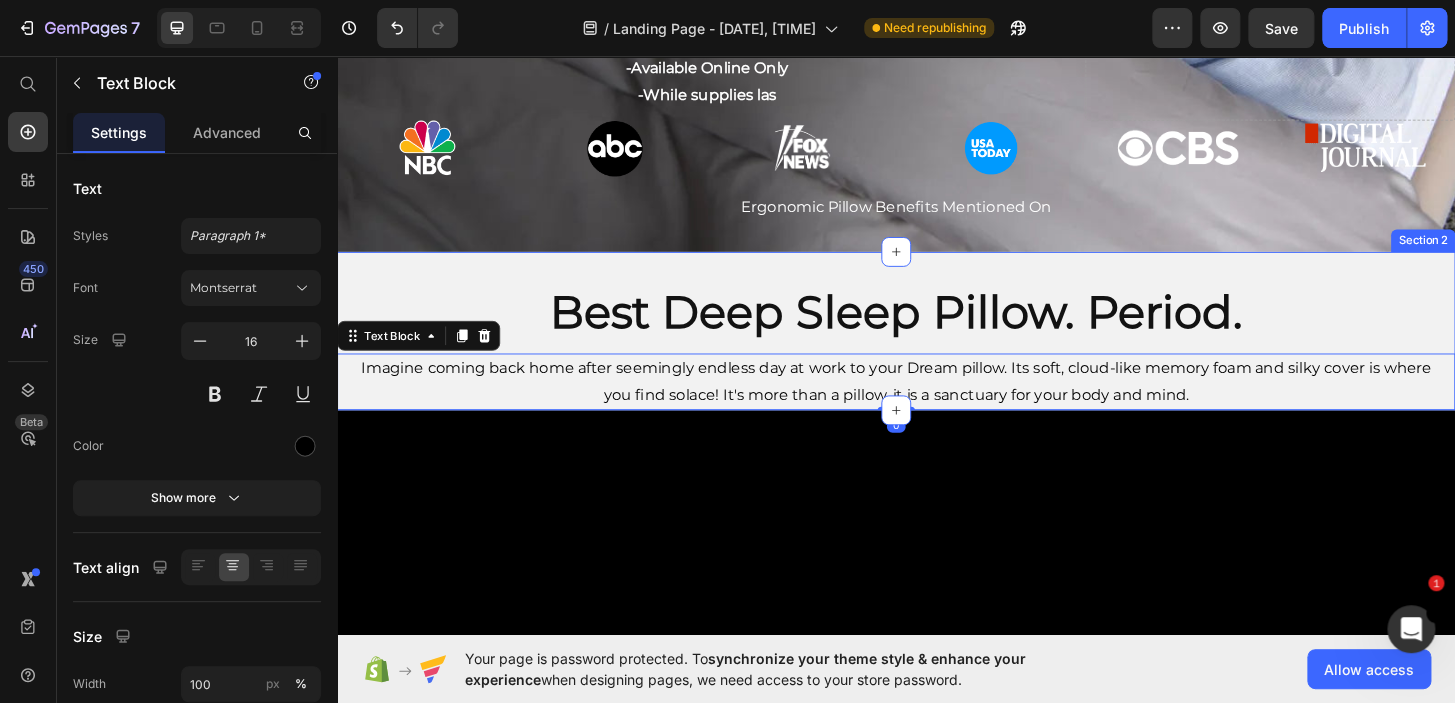 click on "Best Deep Sleep Pillow. Period. Heading Imagine coming back home after seemingly endless day at work to your Dream pillow. Its soft, cloud-like memory foam and silky cover is where you find solace! It's more than a pillow, it is a sanctuary for your body and mind. Text Block   0 Row Row Row Section 2" at bounding box center [937, 351] 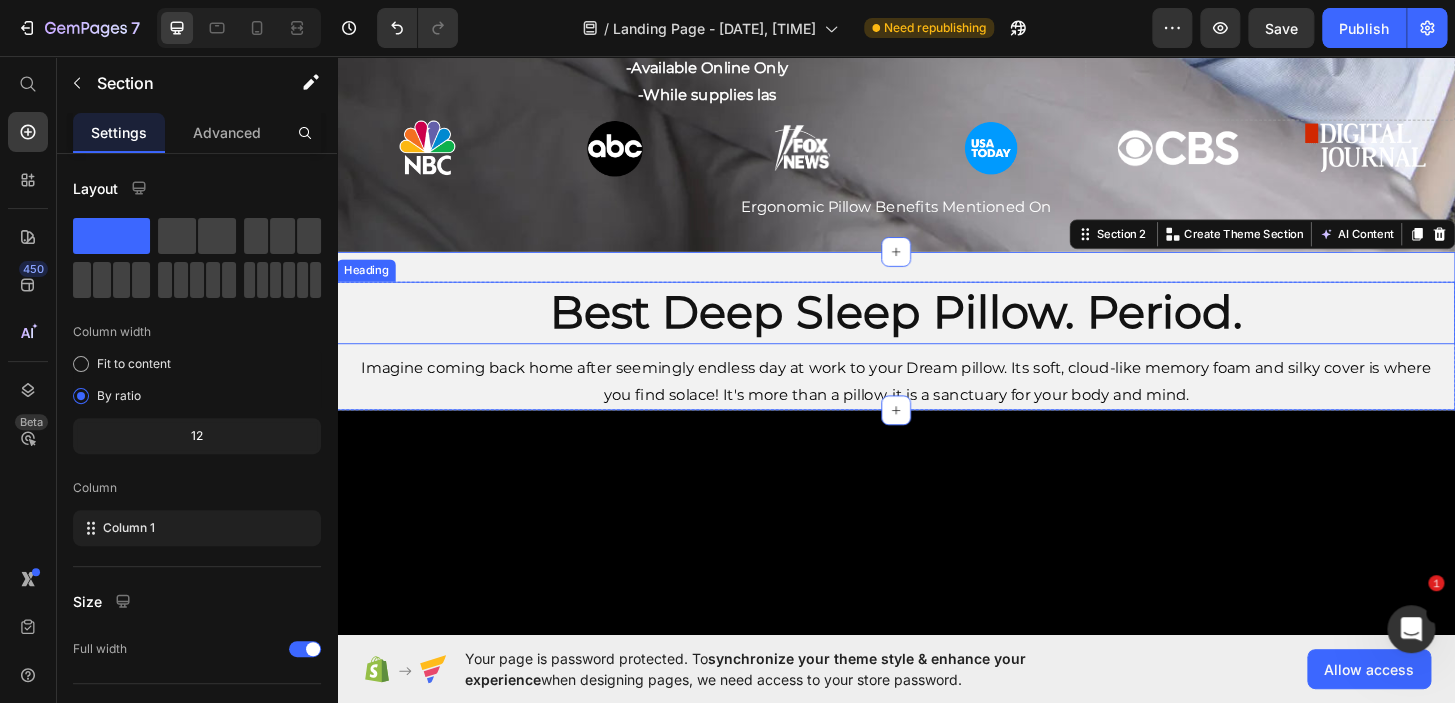 click on "Best Deep Sleep Pillow. Period." at bounding box center [937, 331] 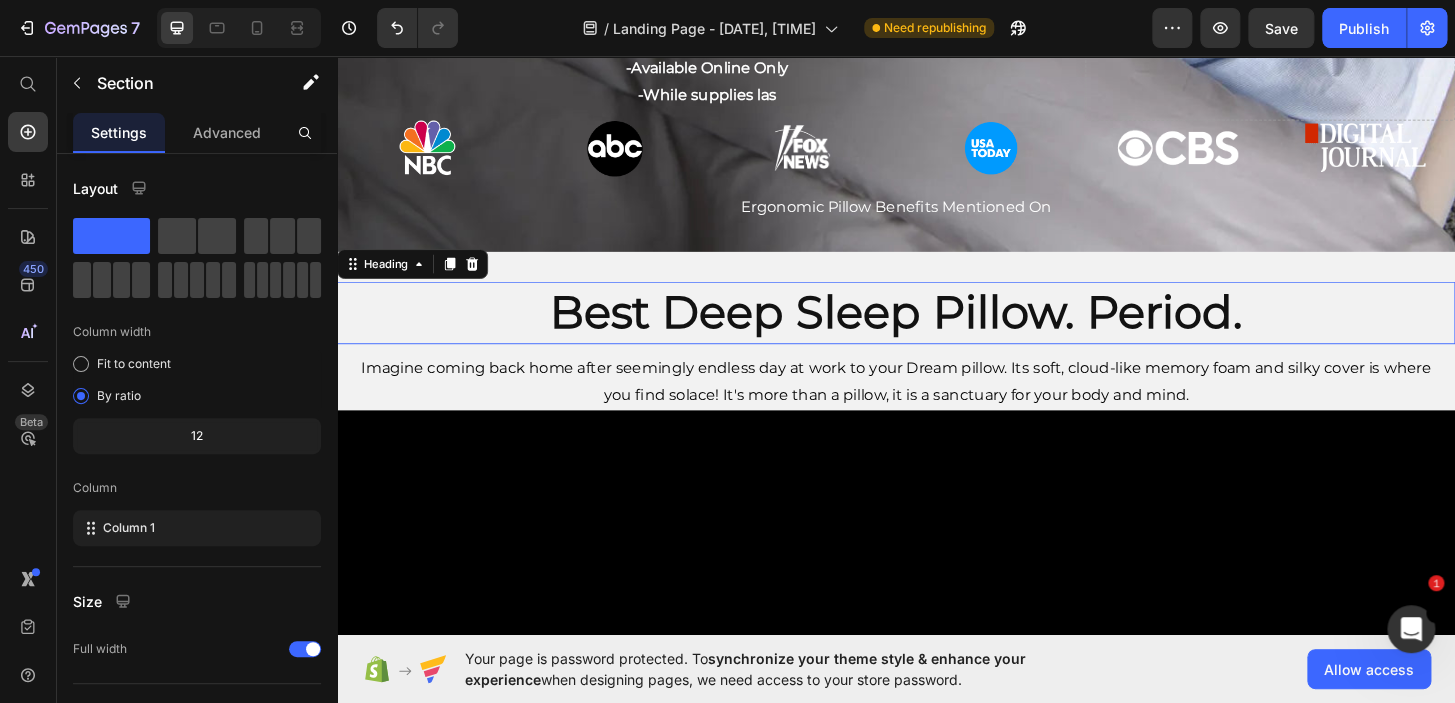 click on "Best Deep Sleep Pillow. Period." at bounding box center [937, 331] 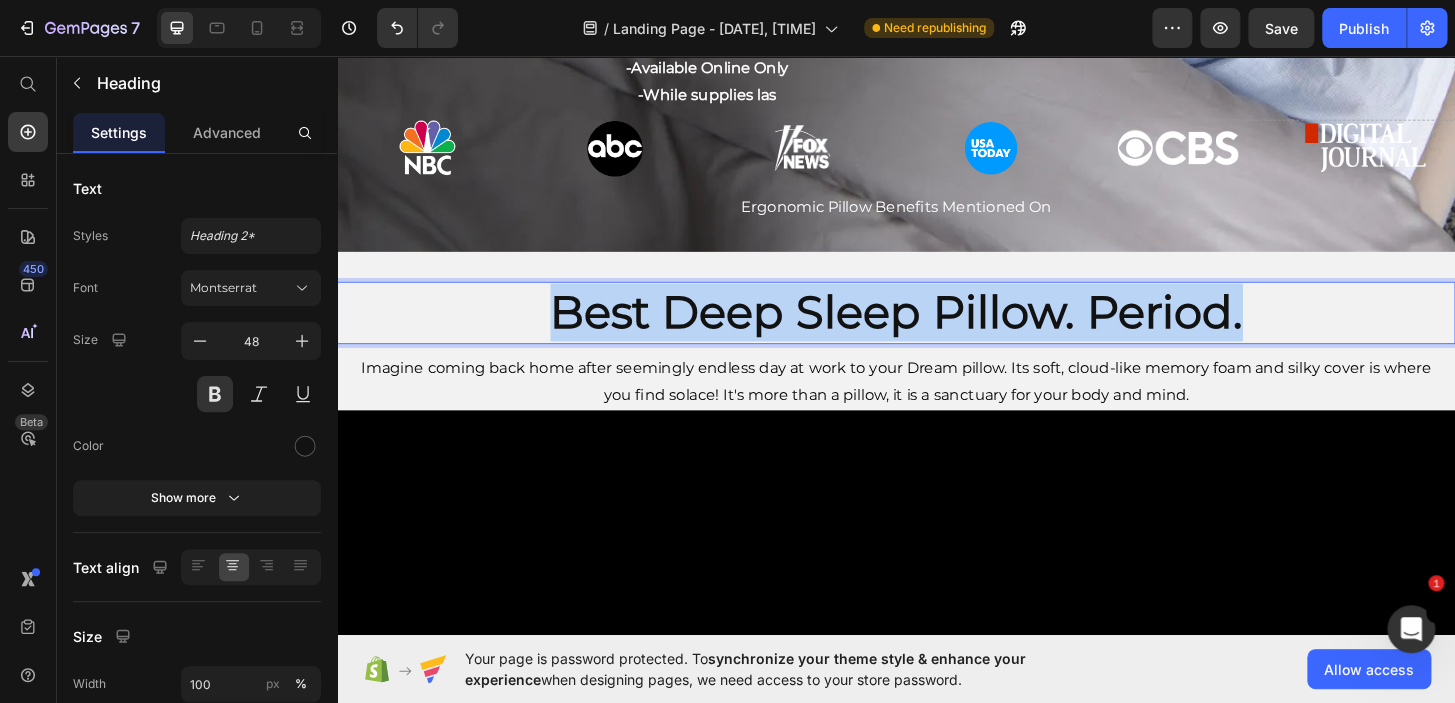 click on "Best Deep Sleep Pillow. Period." at bounding box center [937, 331] 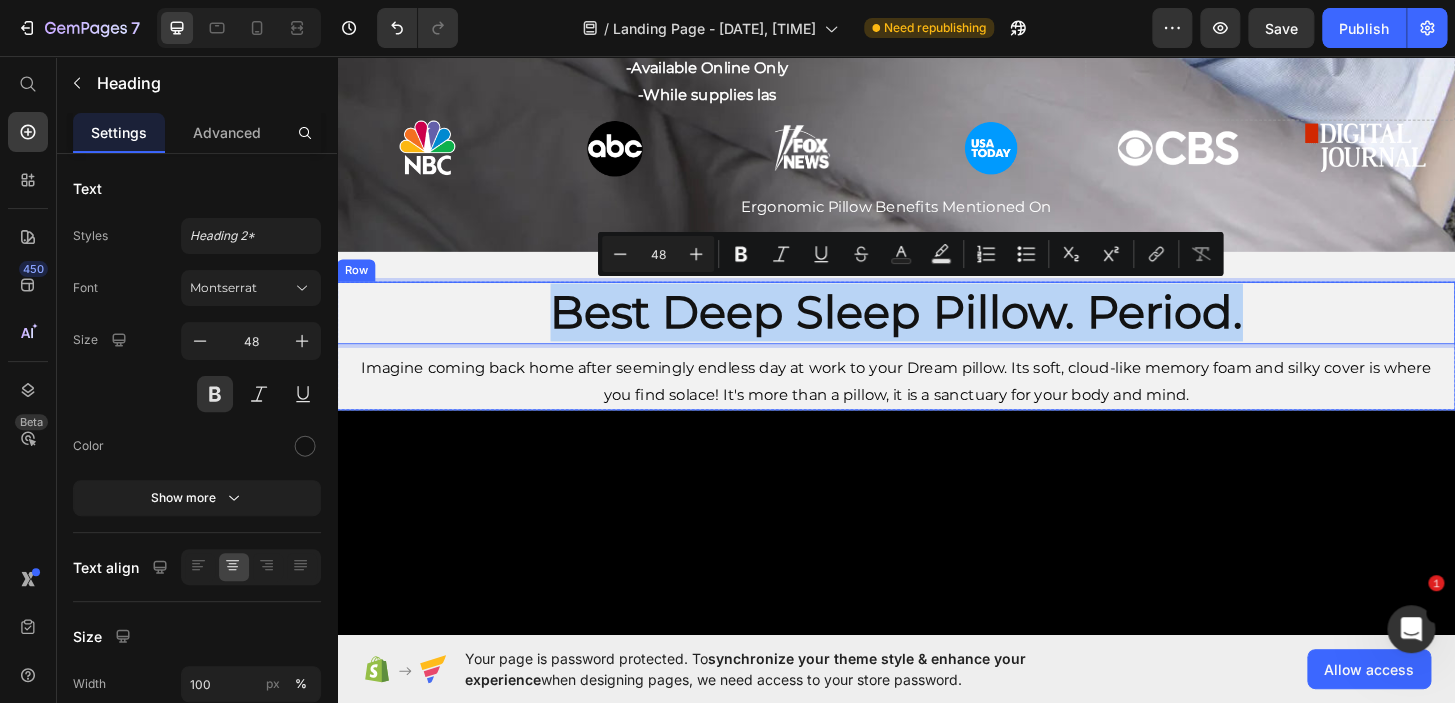click on "Best Deep Sleep Pillow. Period. Heading   10 Imagine coming back home after seemingly endless day at work to your Dream pillow. Its soft, cloud-like memory foam and silky cover is where you find solace! It's more than a pillow, it is a sanctuary for your body and mind. Text Block" at bounding box center [937, 367] 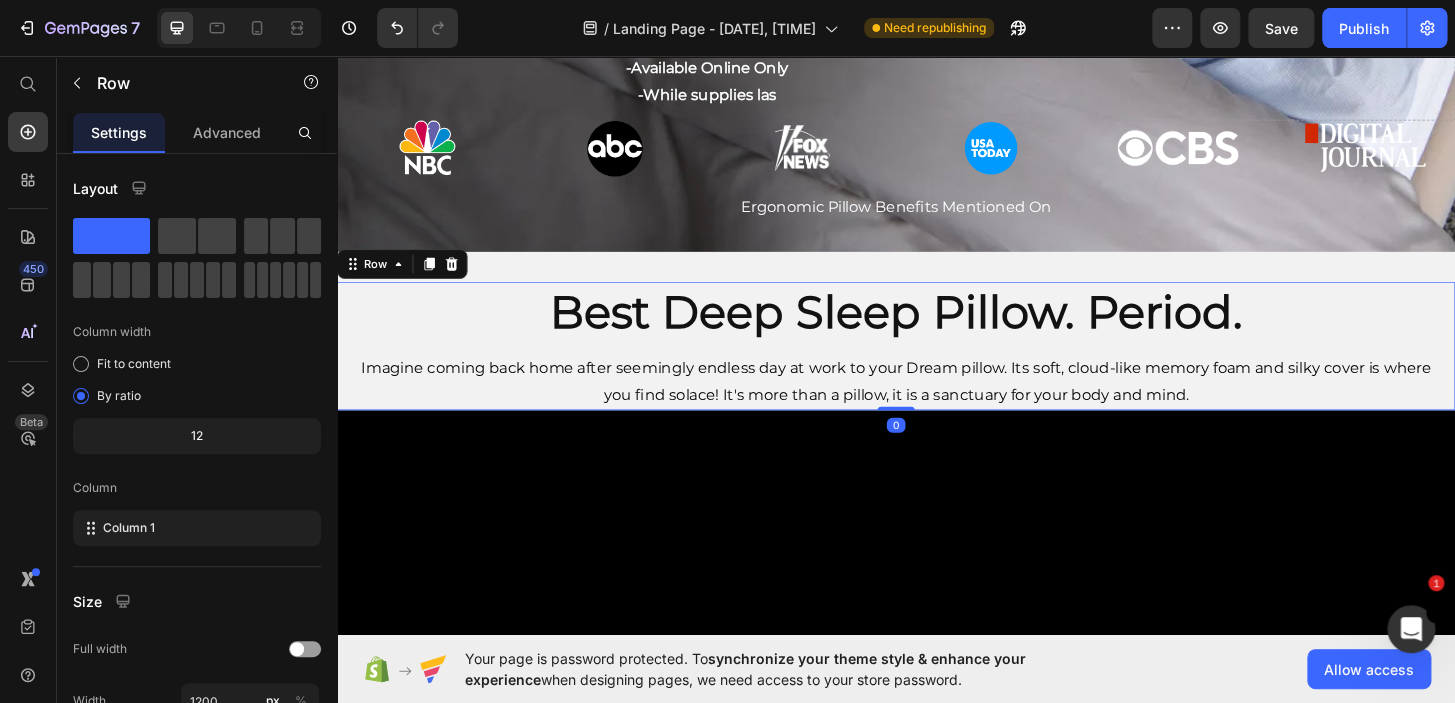 click on "Best Deep Sleep Pillow. Period. Heading Imagine coming back home after seemingly endless day at work to your Dream pillow. Its soft, cloud-like memory foam and silky cover is where you find solace! It's more than a pillow, it is a sanctuary for your body and mind. Text Block" at bounding box center (937, 367) 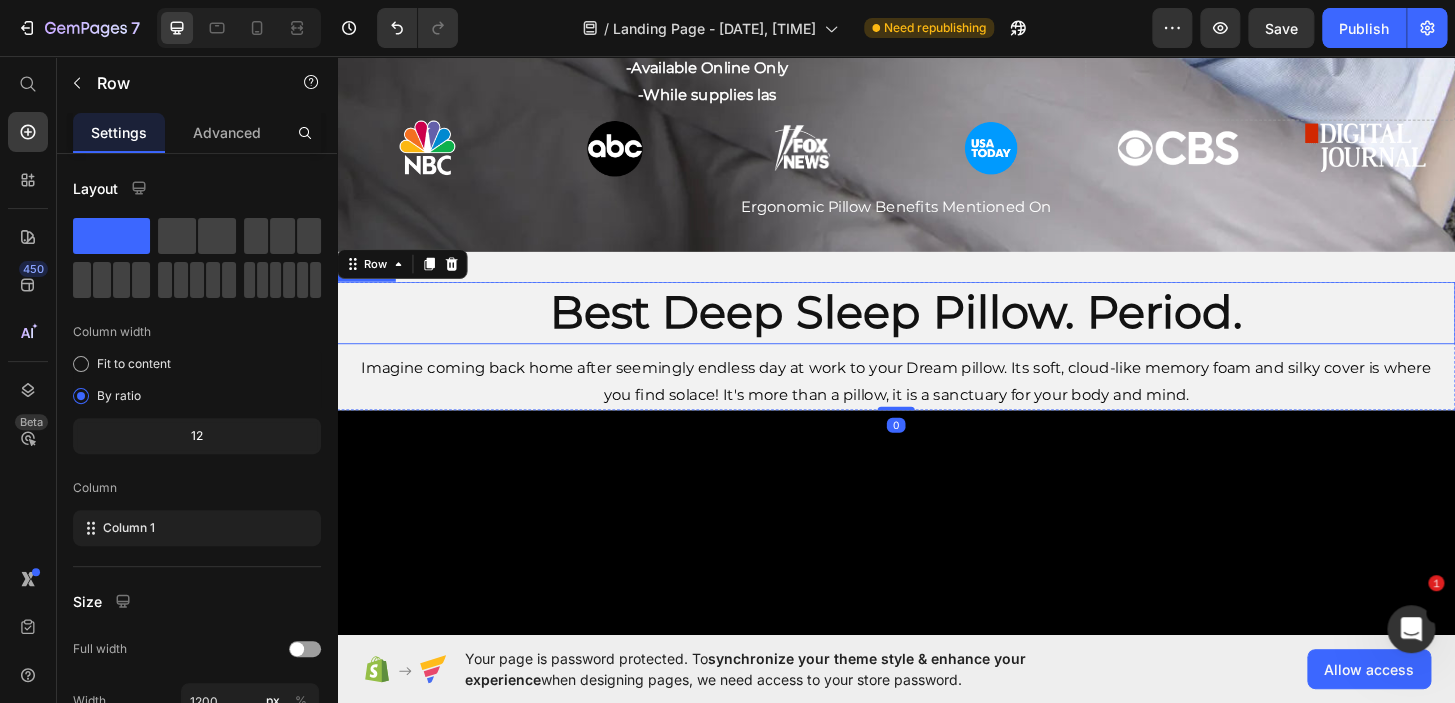 click on "Best Deep Sleep Pillow. Period." at bounding box center (937, 331) 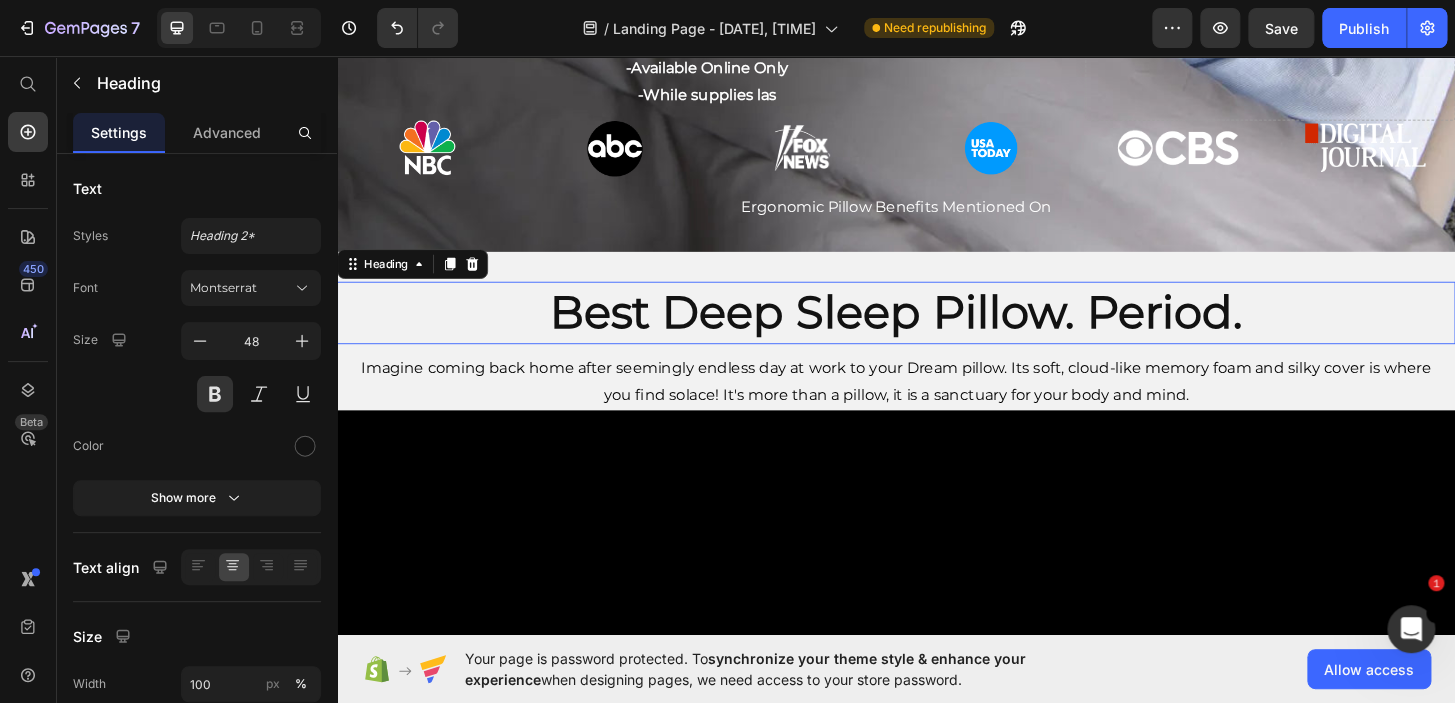 click on "Best Deep Sleep Pillow. Period." at bounding box center (937, 331) 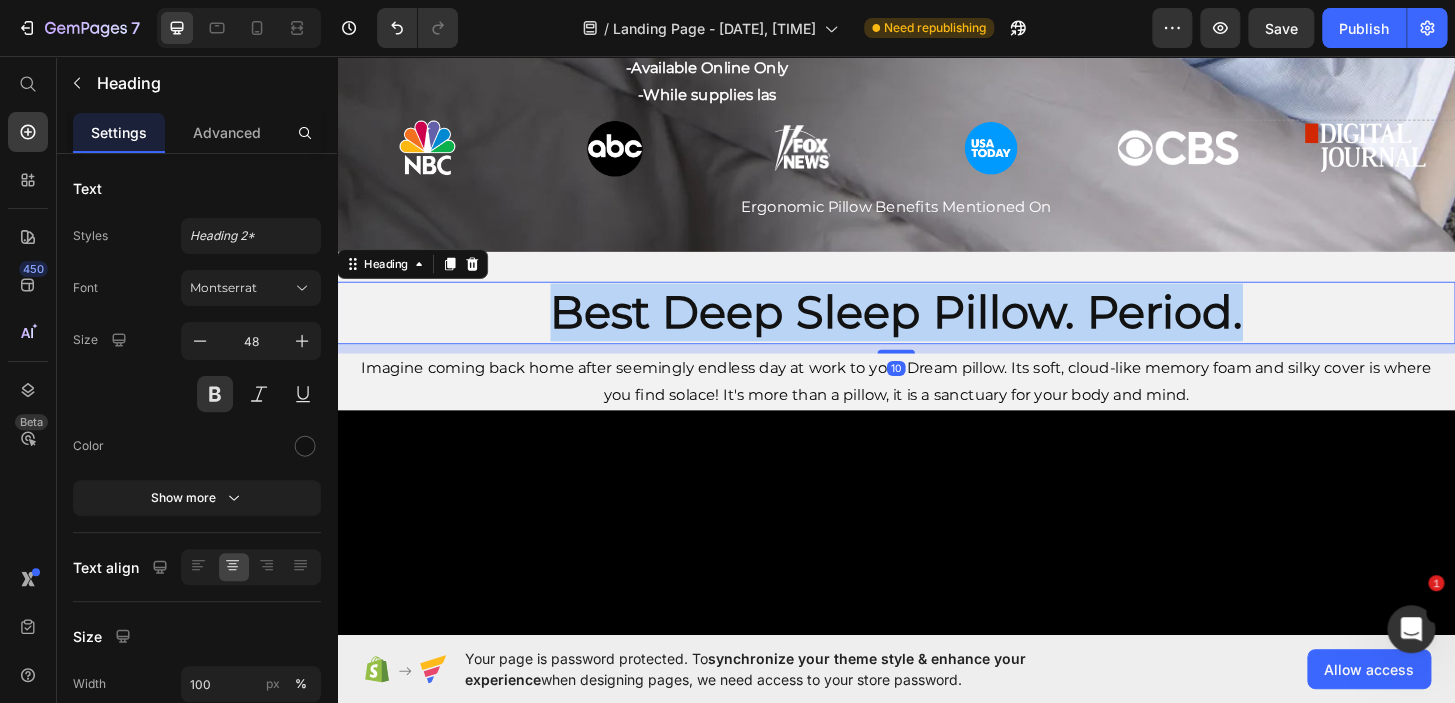 click on "Best Deep Sleep Pillow. Period." at bounding box center (937, 331) 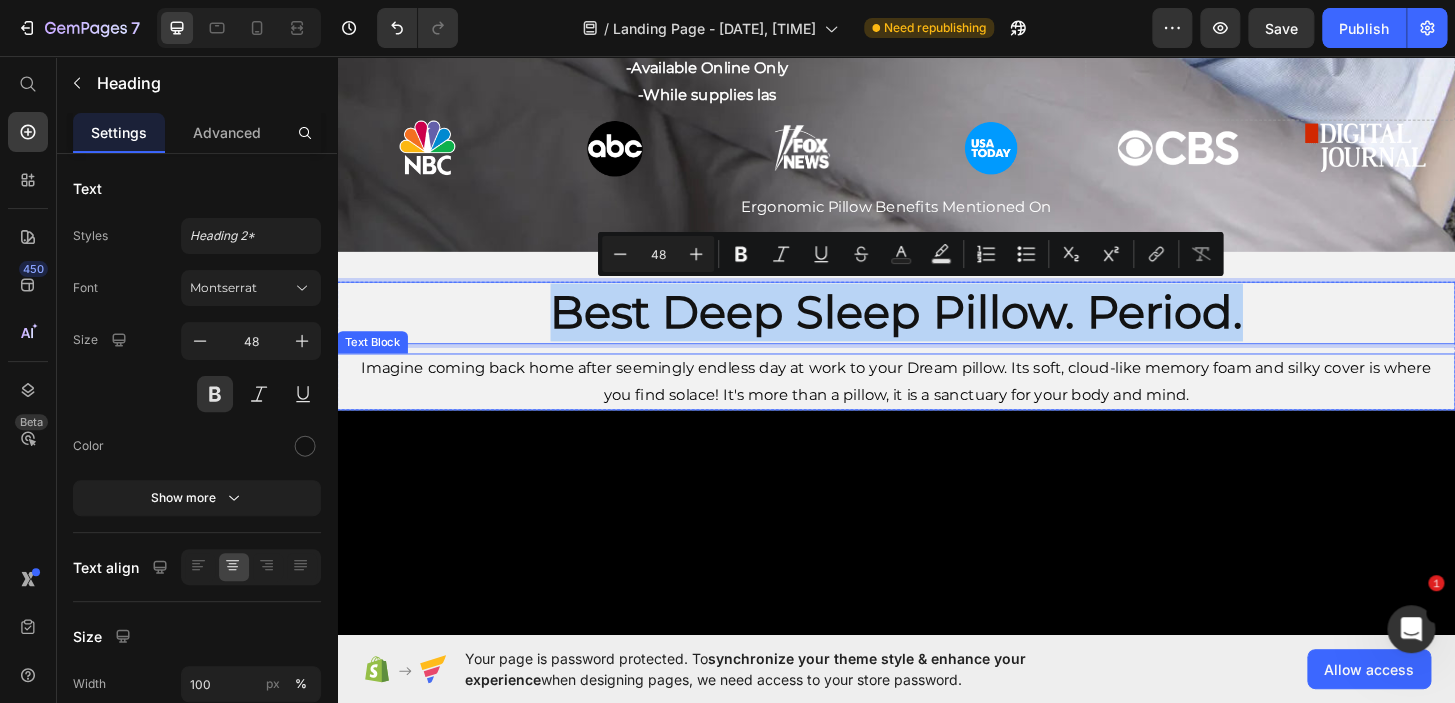 click on "Imagine coming back home after seemingly endless day at work to your Dream pillow. Its soft, cloud-like memory foam and silky cover is where you find solace! It's more than a pillow, it is a sanctuary for your body and mind." at bounding box center [937, 406] 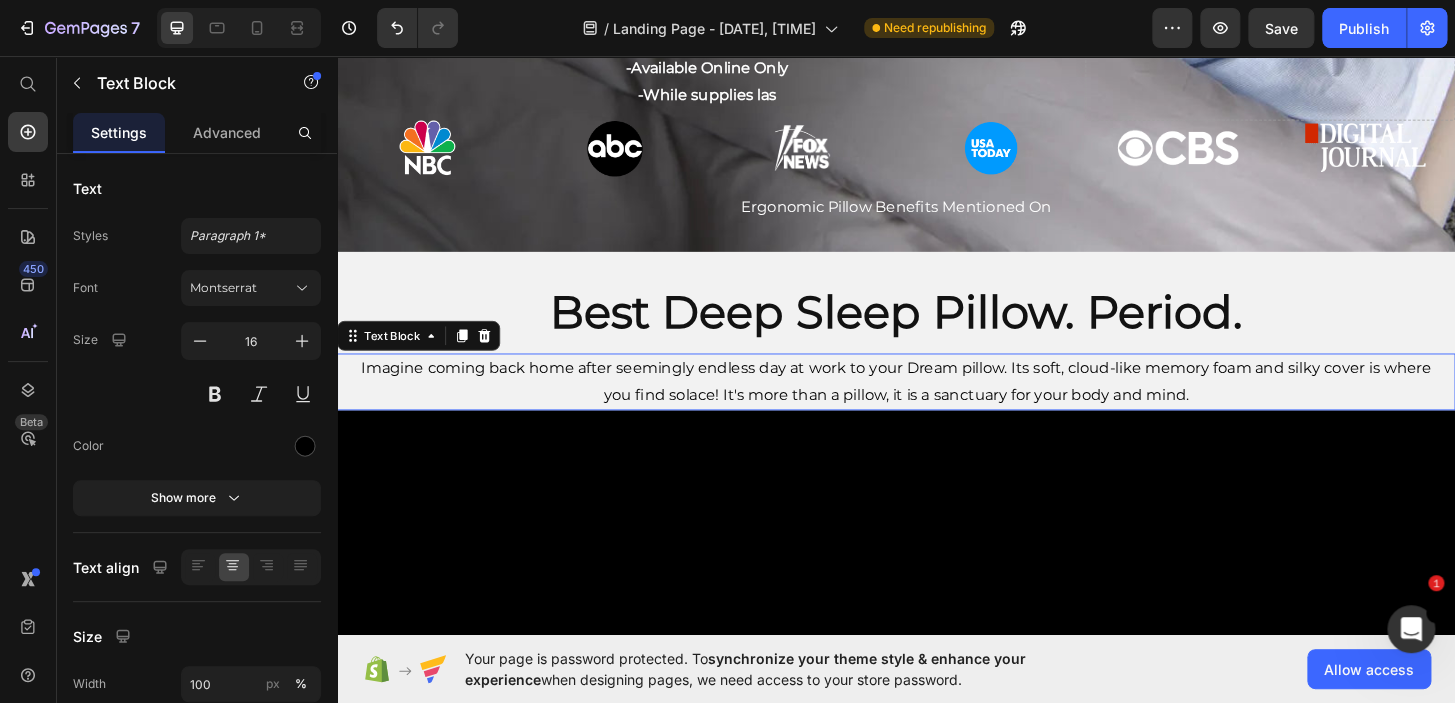 click on "Imagine coming back home after seemingly endless day at work to your Dream pillow. Its soft, cloud-like memory foam and silky cover is where you find solace! It's more than a pillow, it is a sanctuary for your body and mind." at bounding box center [937, 406] 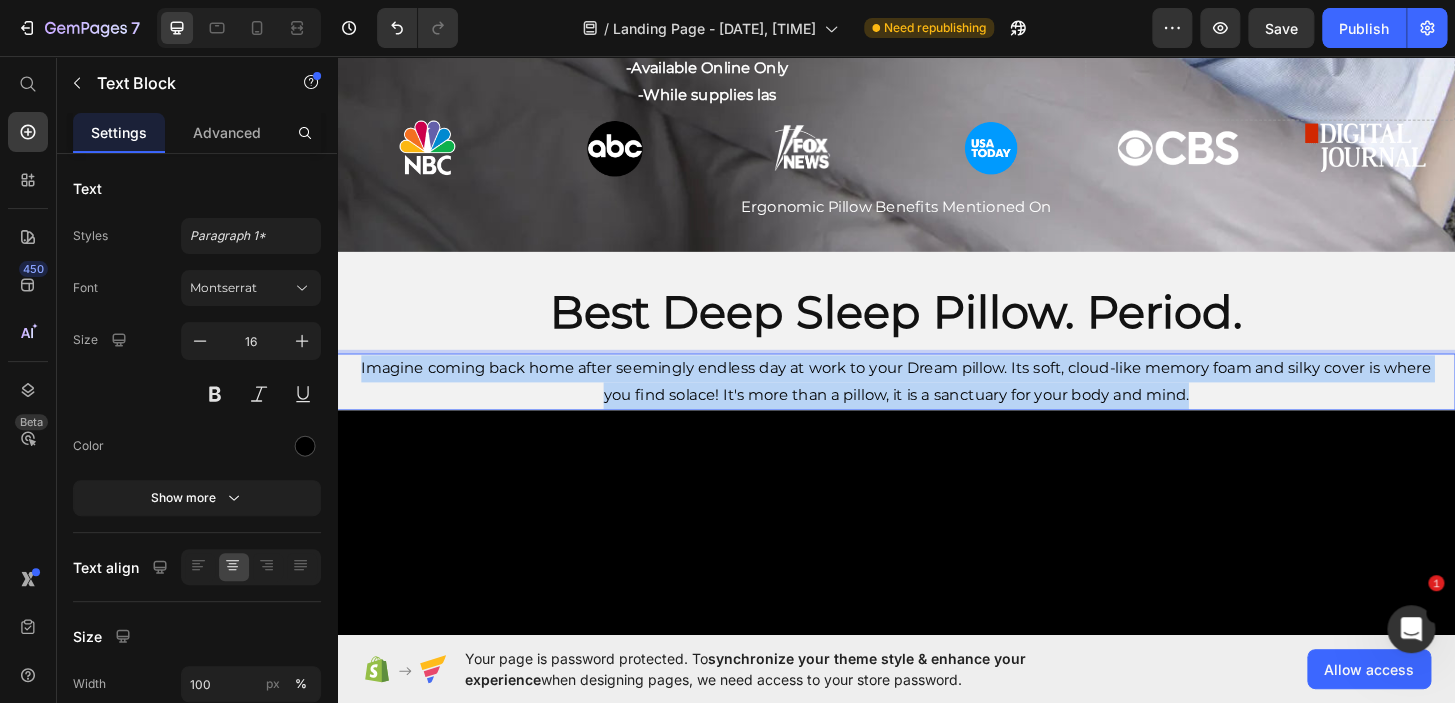click on "Imagine coming back home after seemingly endless day at work to your Dream pillow. Its soft, cloud-like memory foam and silky cover is where you find solace! It's more than a pillow, it is a sanctuary for your body and mind." at bounding box center (937, 406) 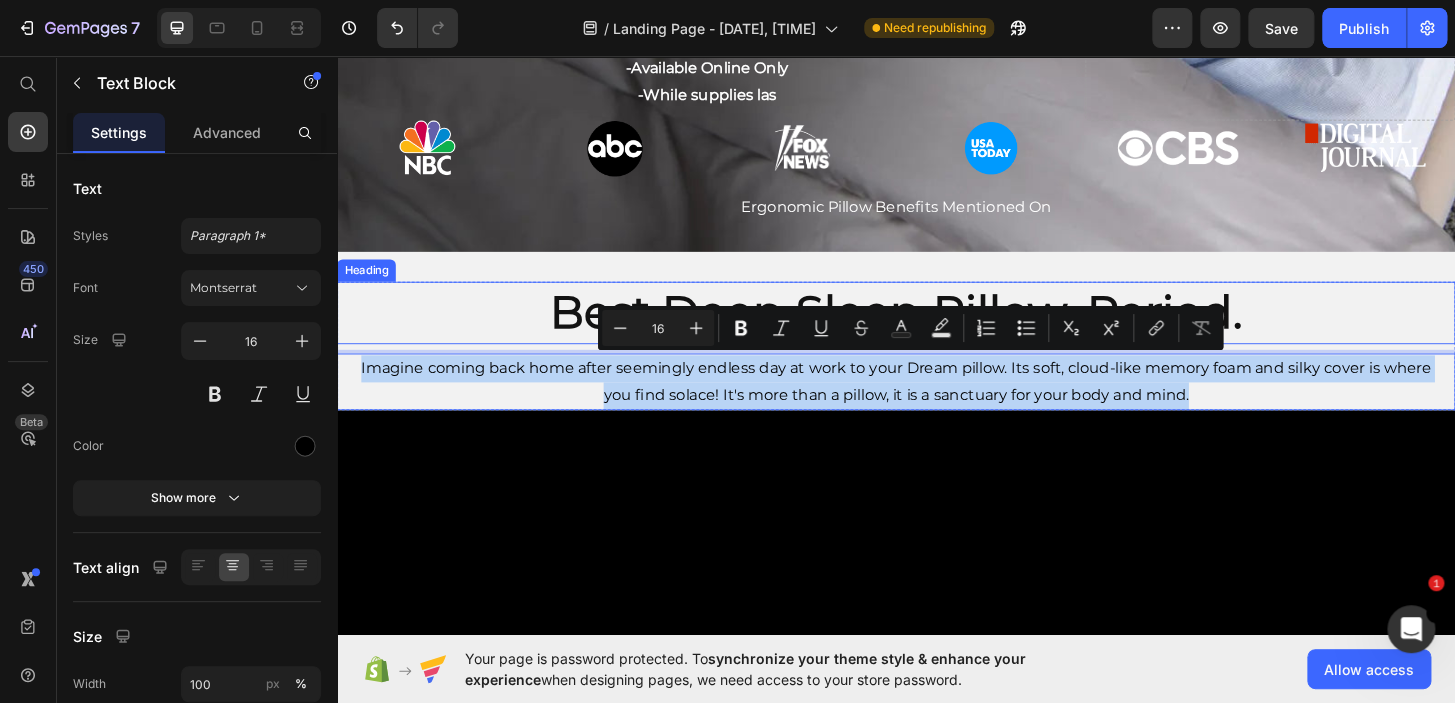 click on "Best Deep Sleep Pillow. Period." at bounding box center (937, 331) 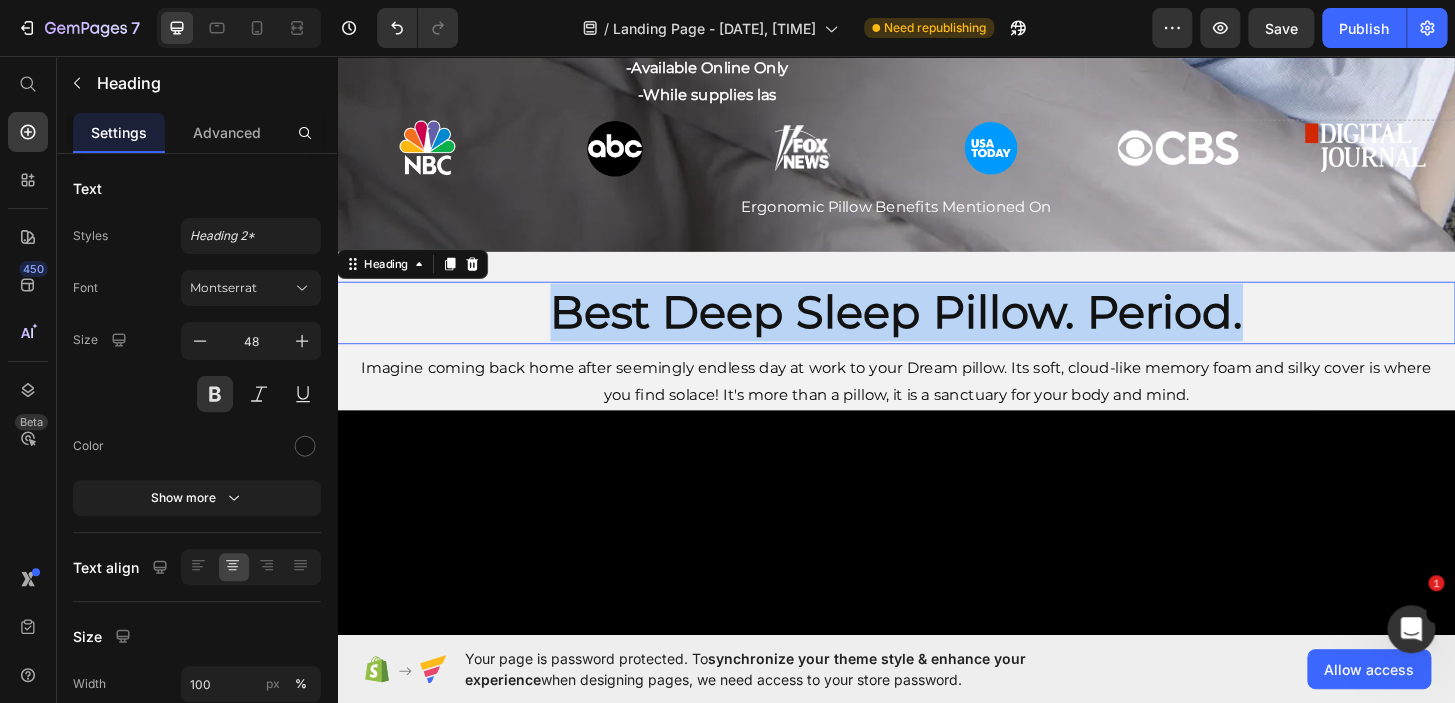 click on "Best Deep Sleep Pillow. Period." at bounding box center [937, 331] 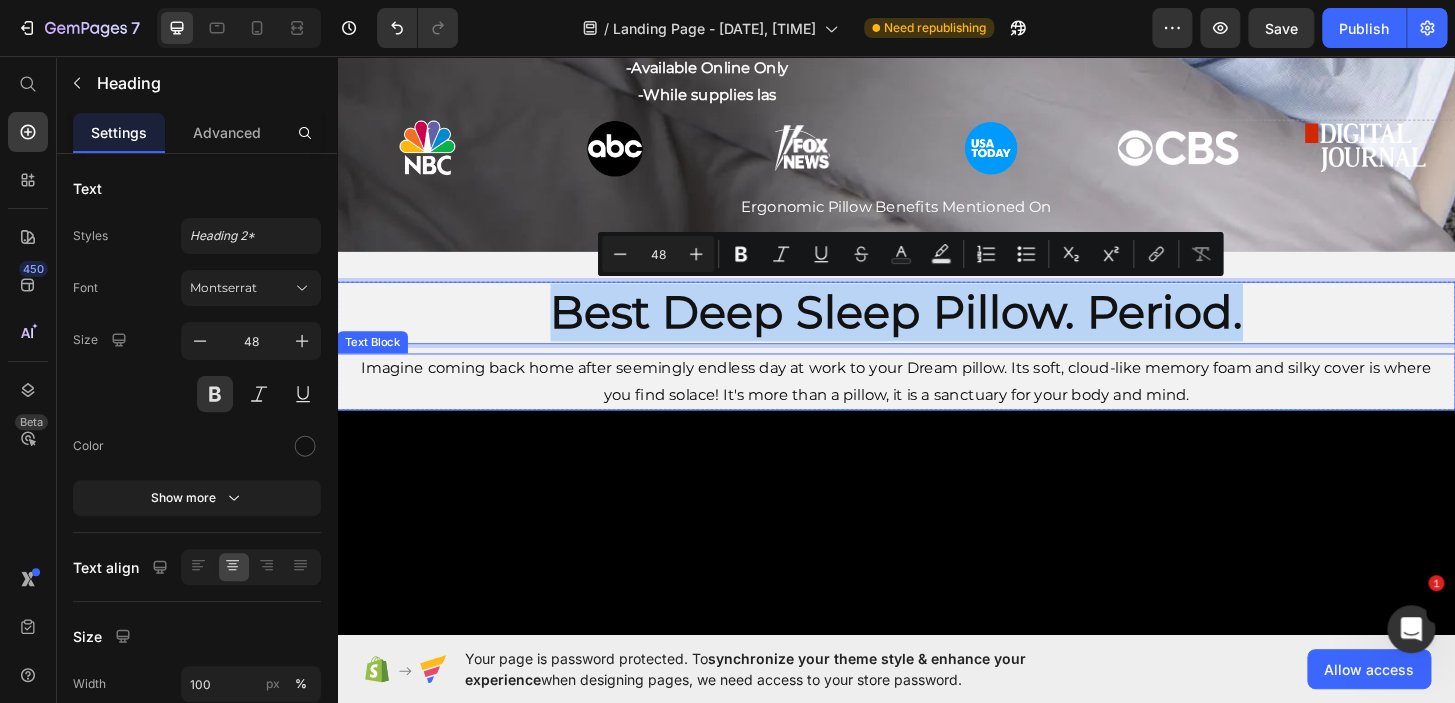 click on "Imagine coming back home after seemingly endless day at work to your Dream pillow. Its soft, cloud-like memory foam and silky cover is where you find solace! It's more than a pillow, it is a sanctuary for your body and mind." at bounding box center [937, 406] 